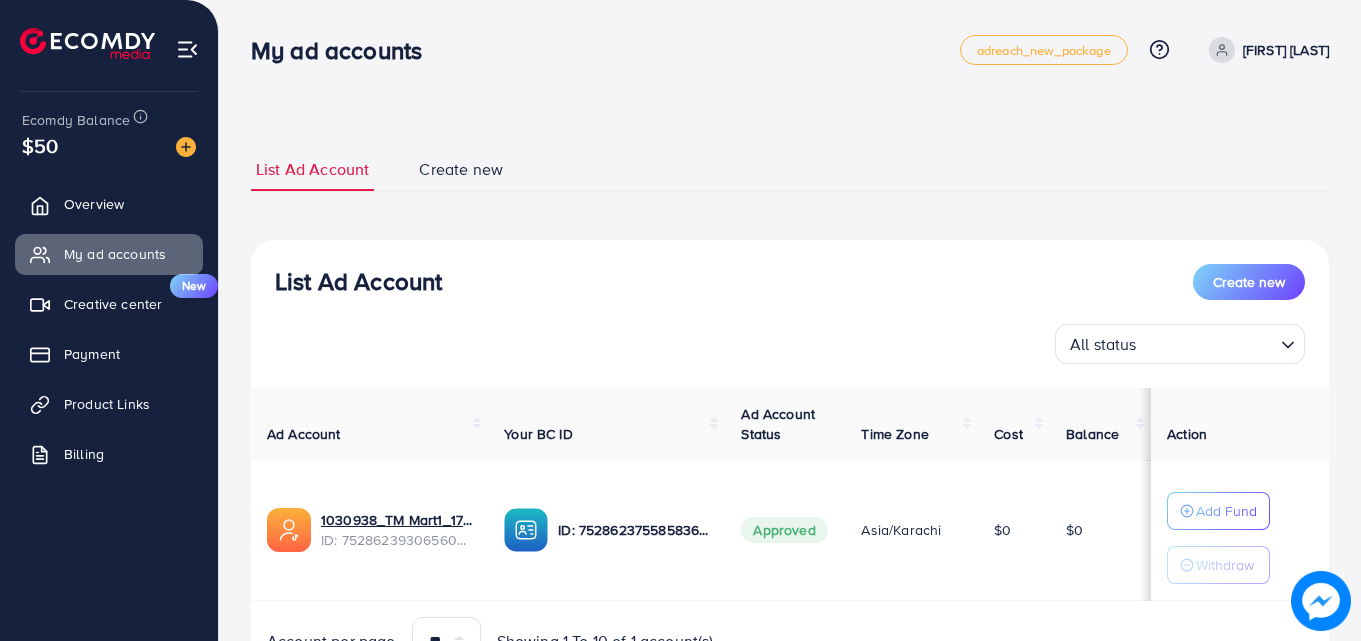 scroll, scrollTop: 104, scrollLeft: 0, axis: vertical 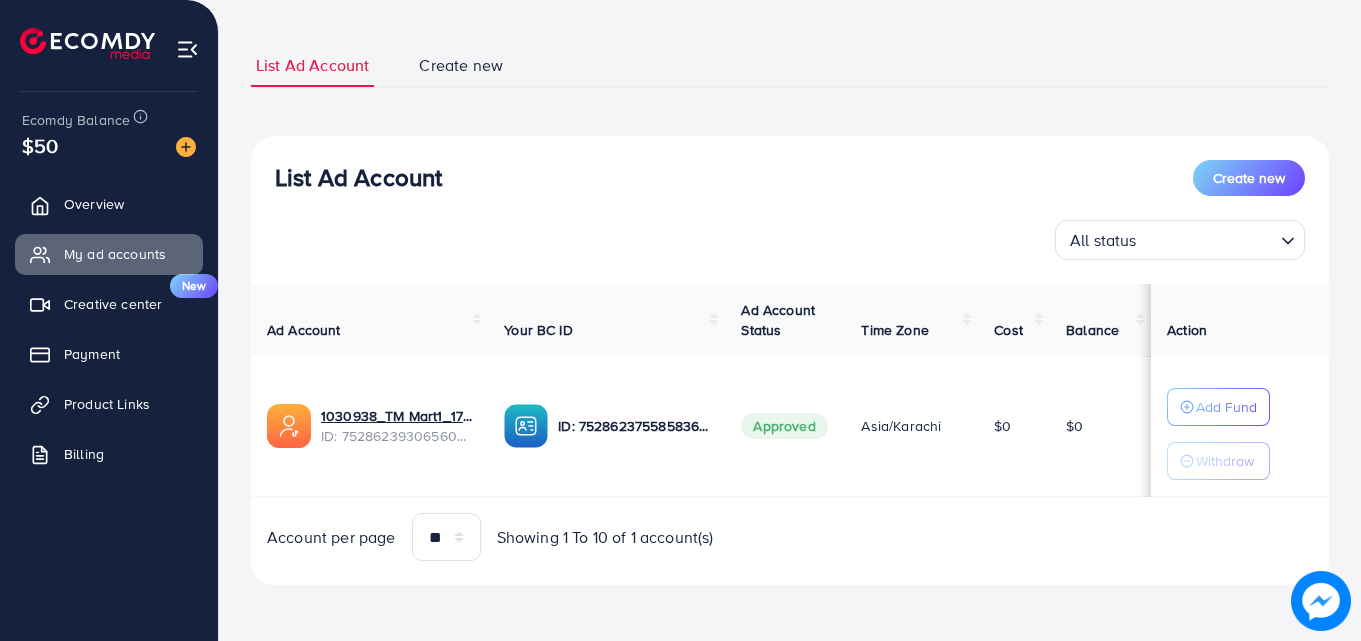 click on "Product Links" at bounding box center (109, 404) 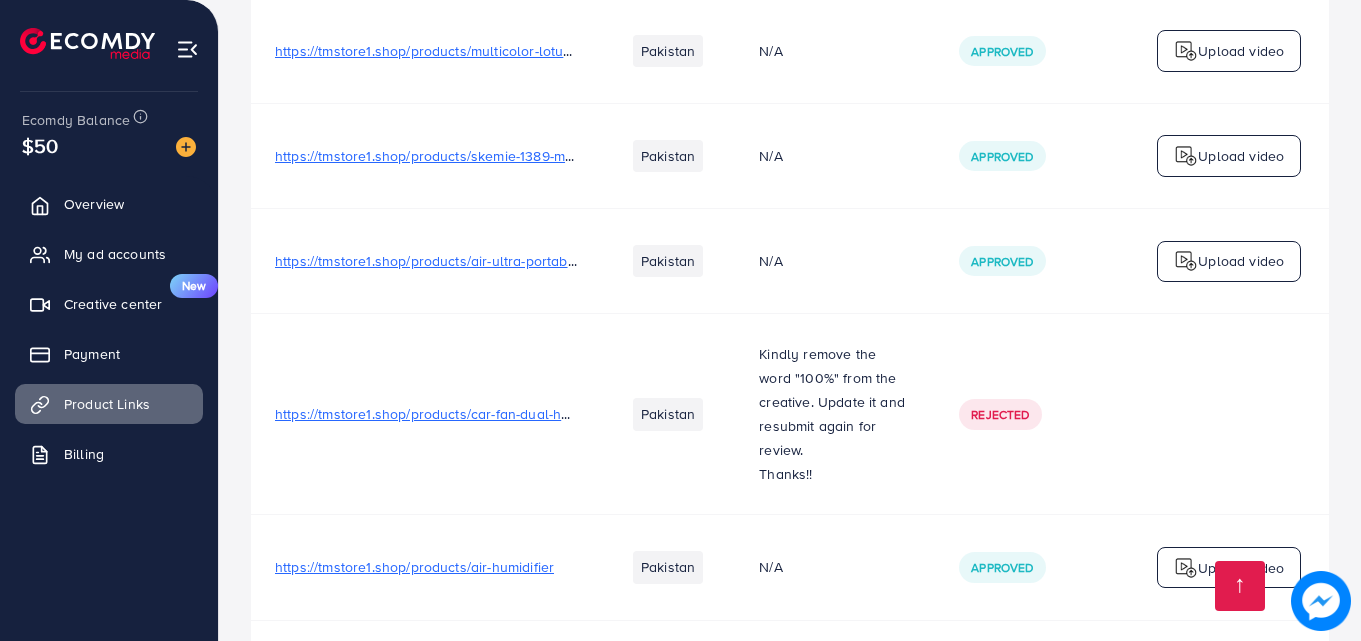 scroll, scrollTop: 327, scrollLeft: 0, axis: vertical 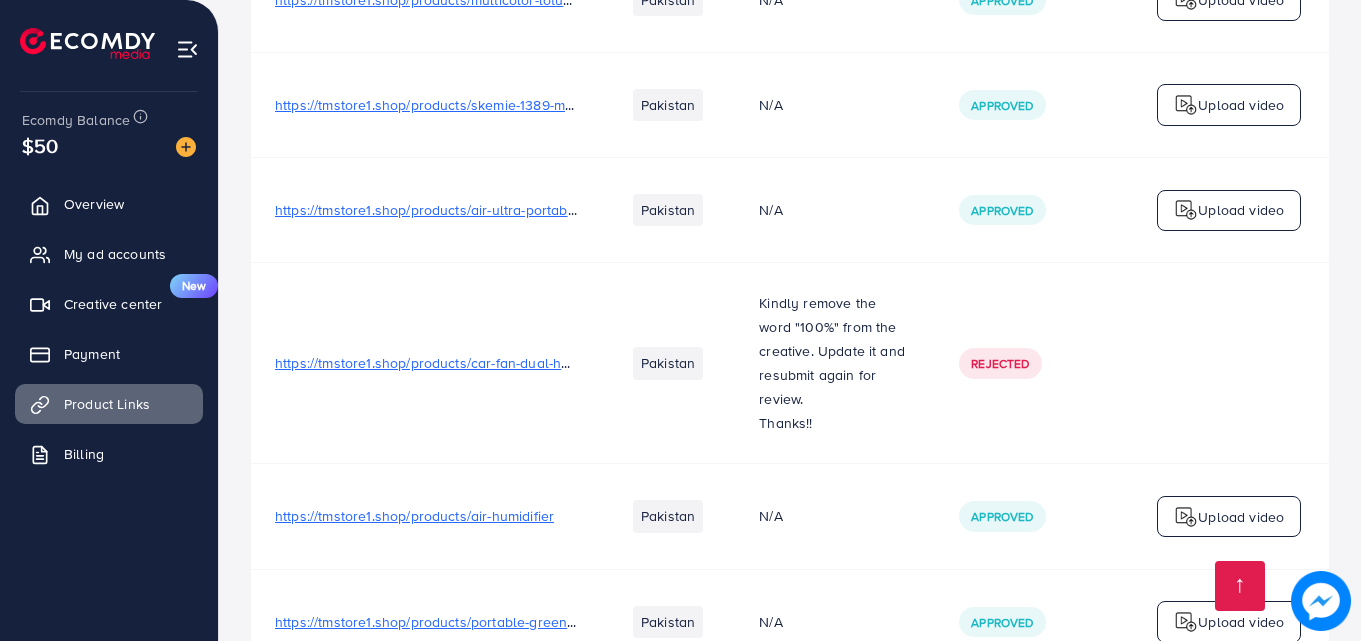 click on "https://tmstore1.shop/products/skemie-1389-men-s-digital-analog-watch-waterproof-digital-chronograph-led-multi-time-business-watch-stainless-steel-without-box" at bounding box center [787, 105] 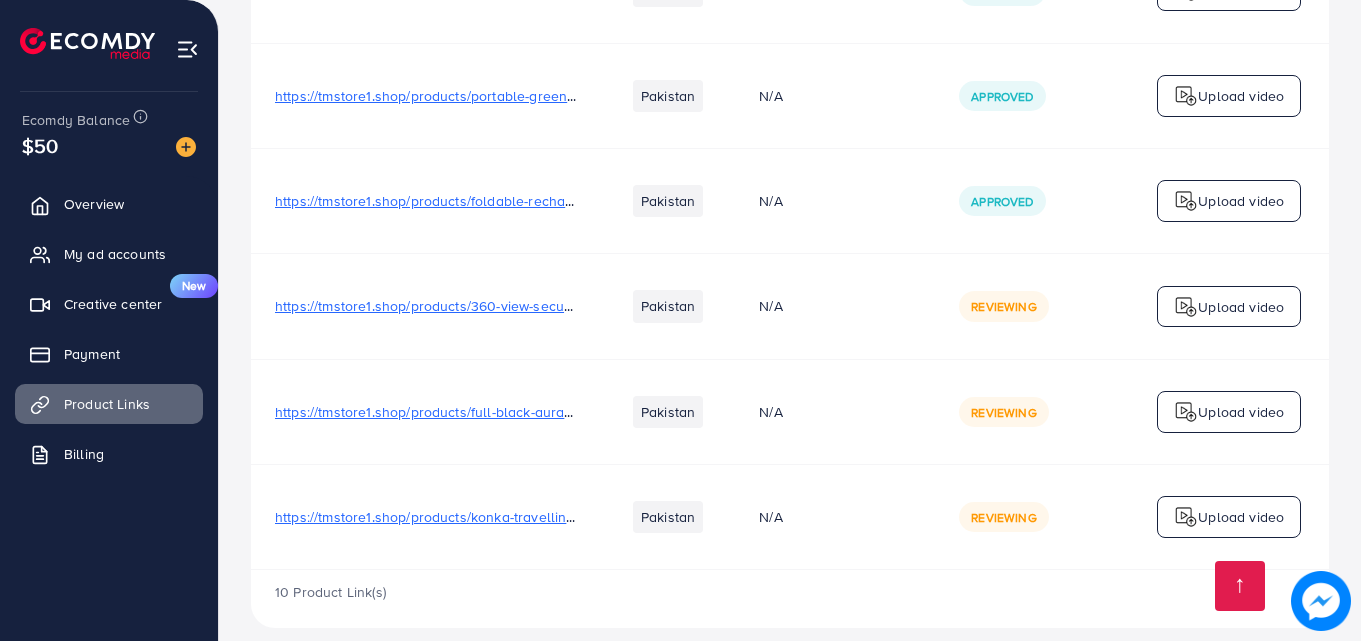 drag, startPoint x: 936, startPoint y: 543, endPoint x: 965, endPoint y: 541, distance: 29.068884 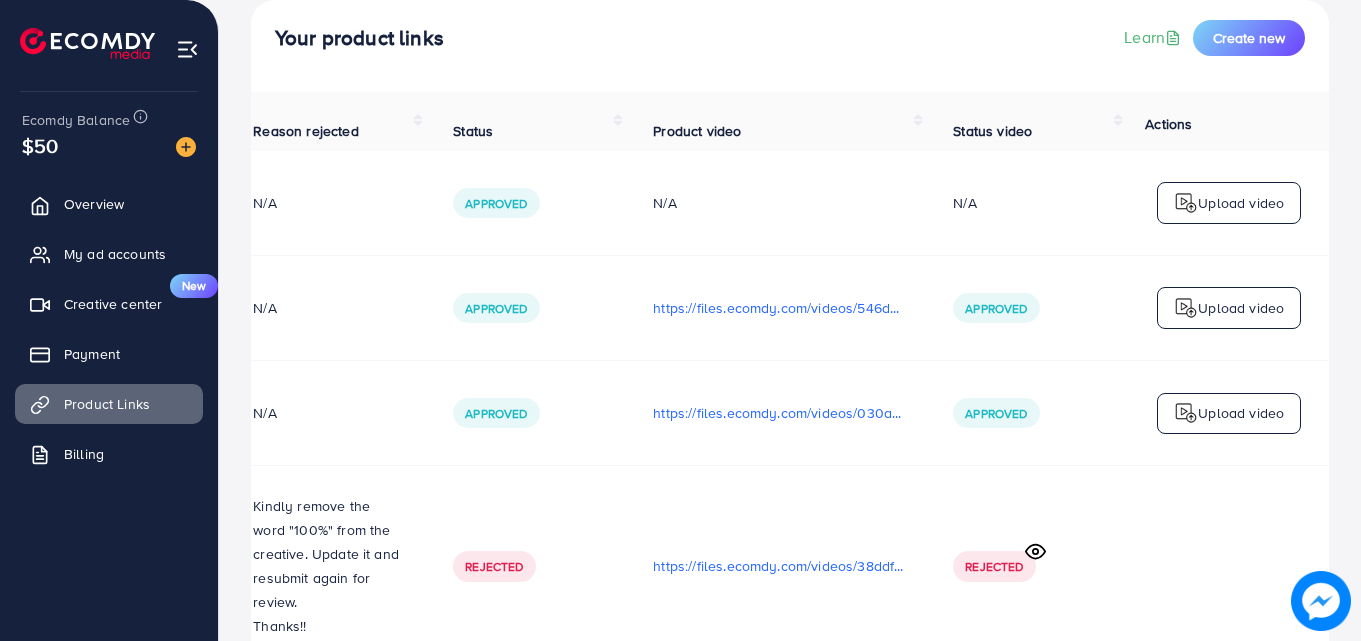 scroll, scrollTop: 173, scrollLeft: 0, axis: vertical 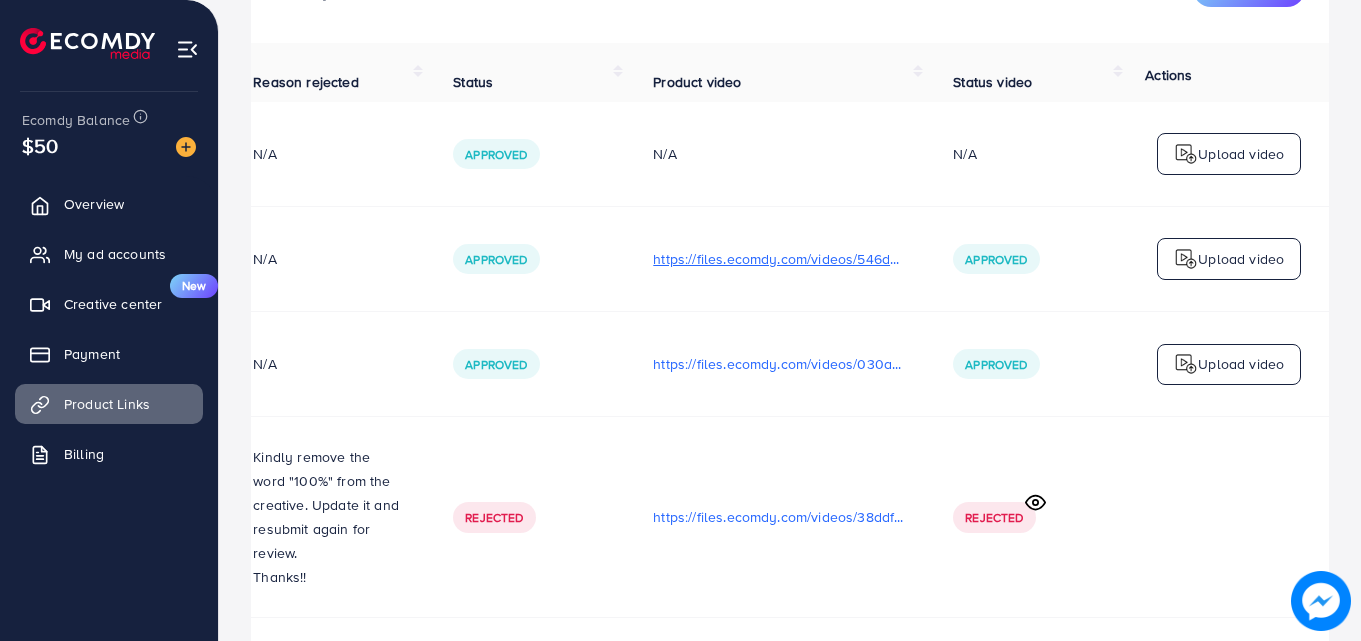 click on "https://files.ecomdy.com/videos/546d0a20-208f-4163-91d2-ff3f775ccd5f-1753854318796.mp4" at bounding box center [779, 259] 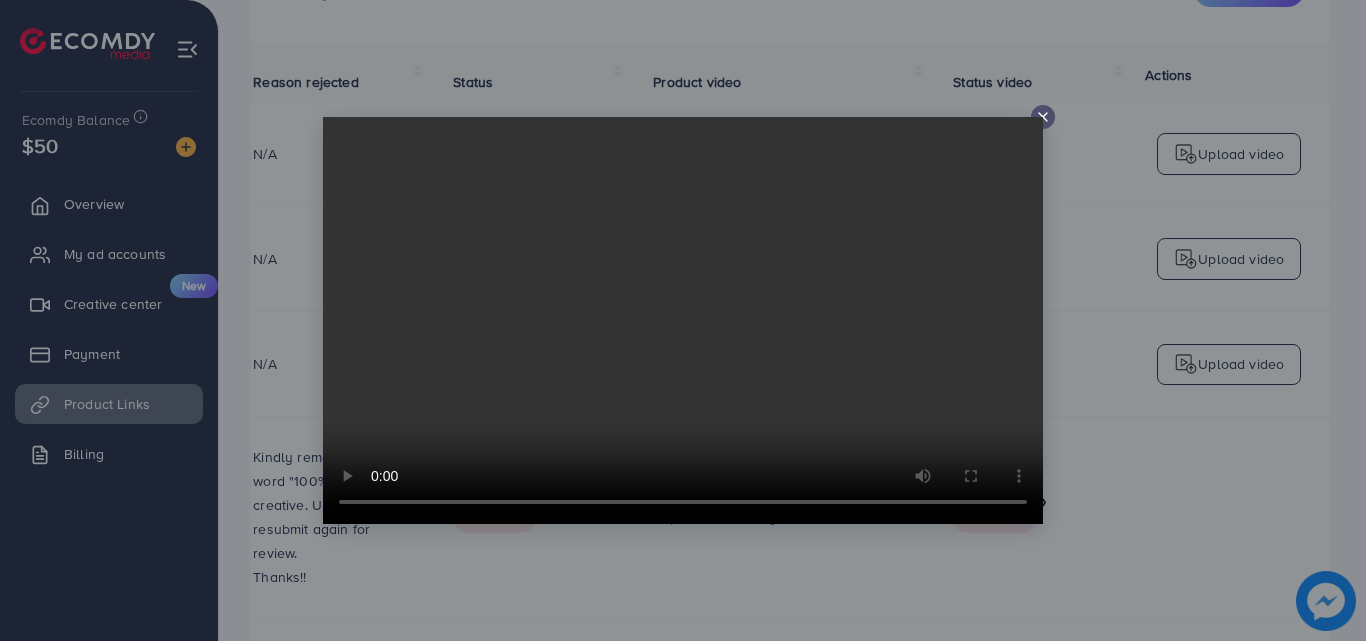 click at bounding box center [683, 320] 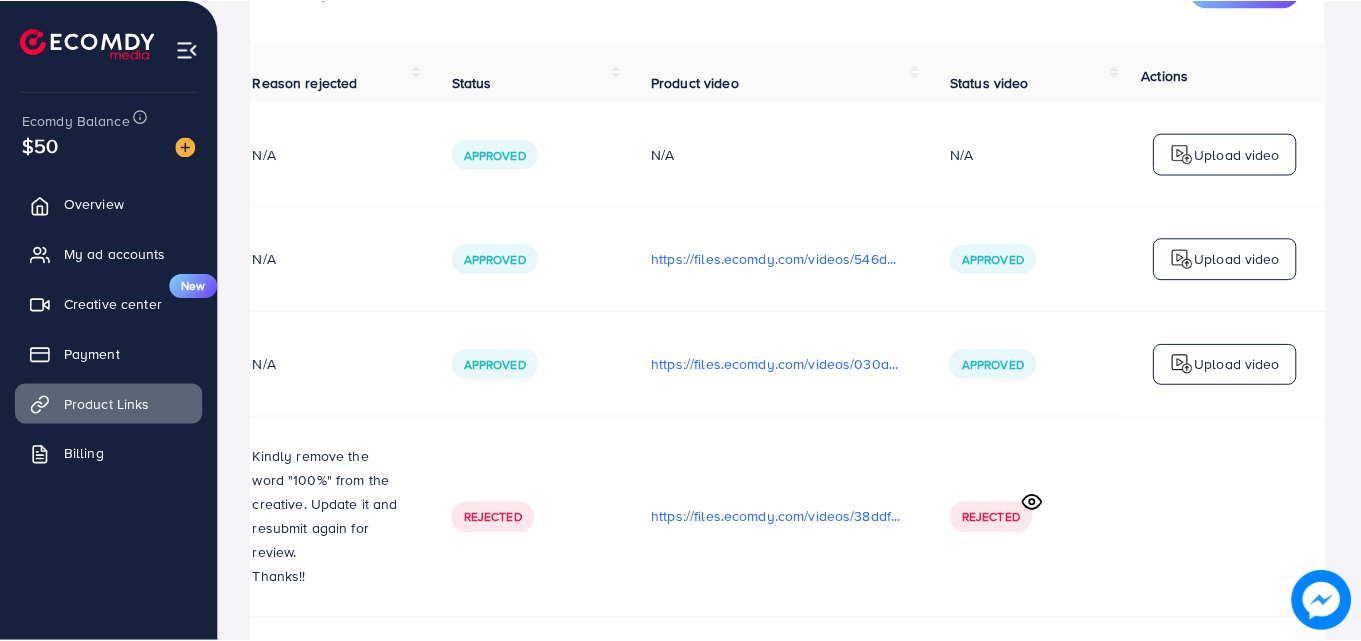 scroll, scrollTop: 0, scrollLeft: 501, axis: horizontal 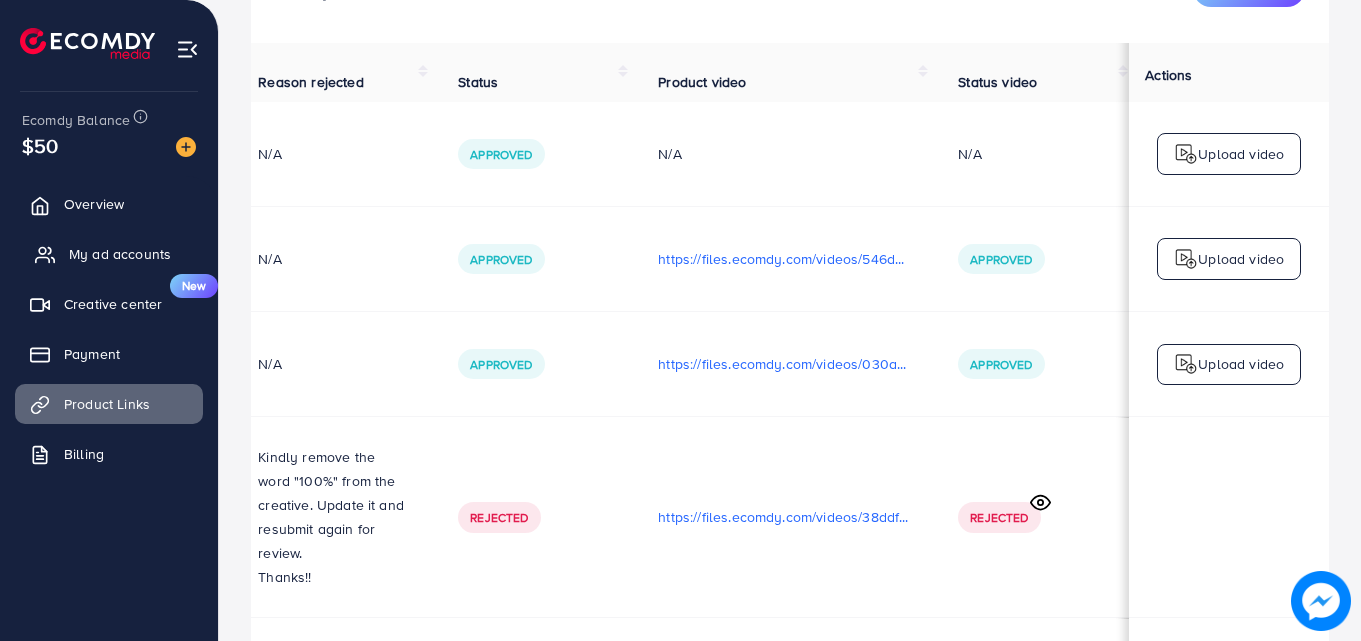 click on "My ad accounts" at bounding box center [109, 254] 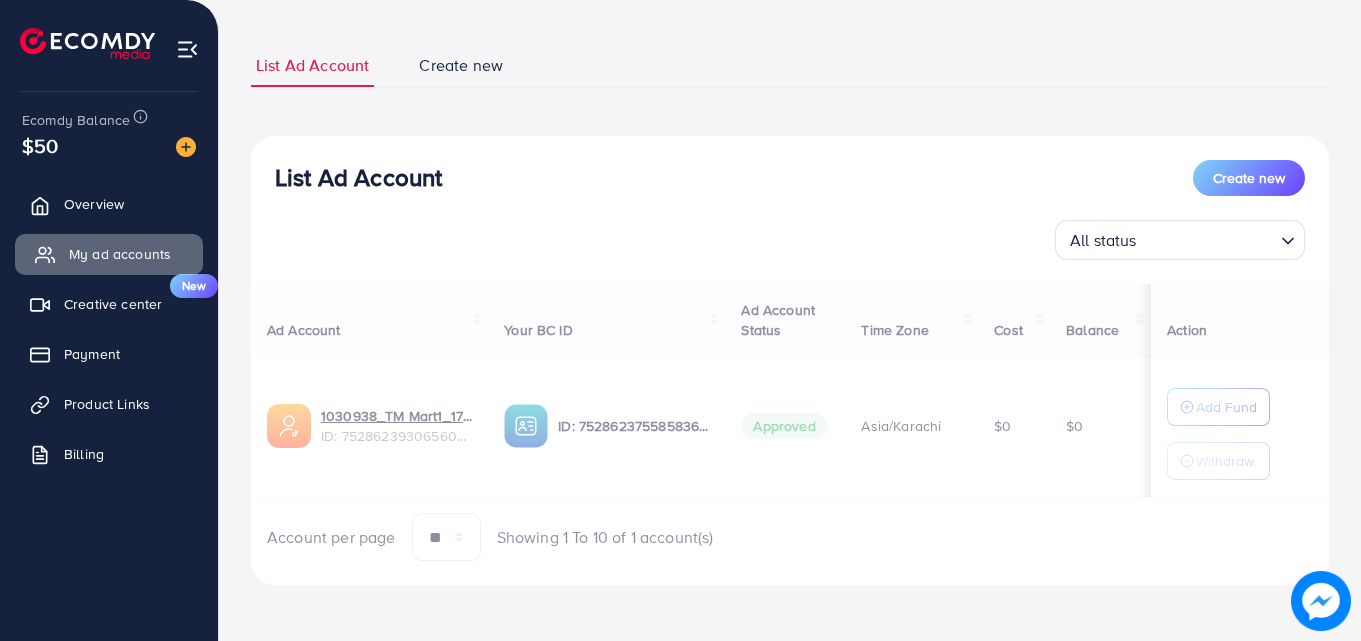 scroll, scrollTop: 0, scrollLeft: 0, axis: both 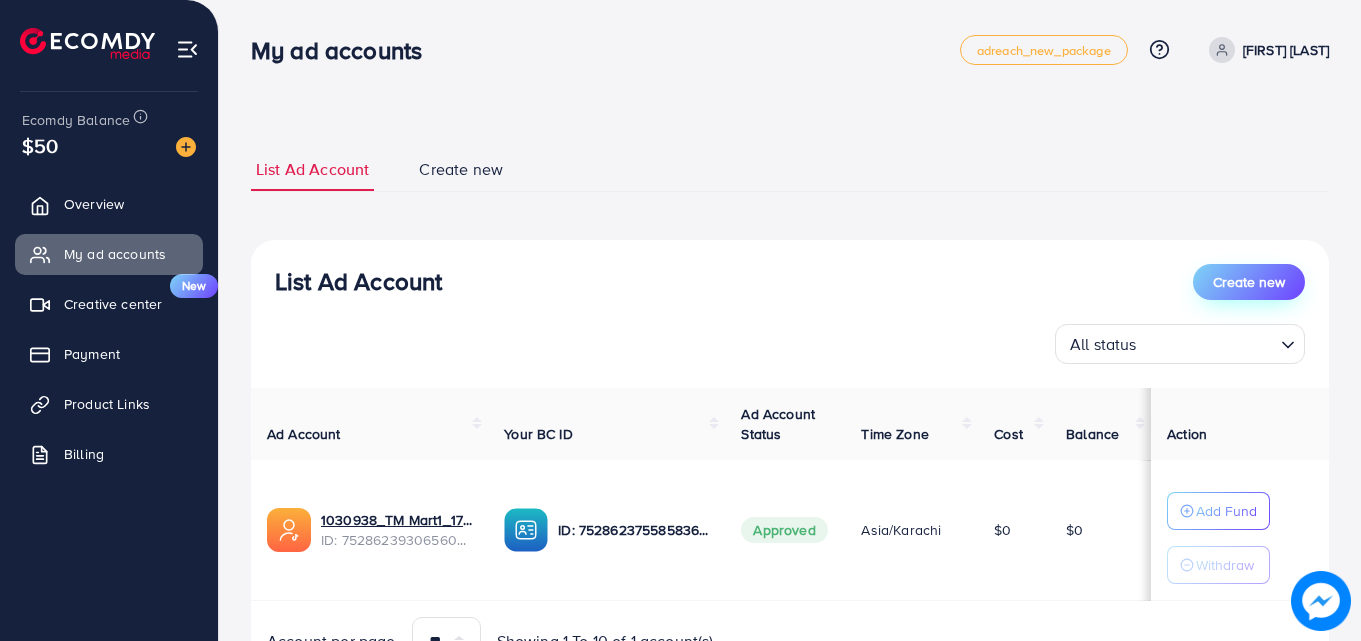 click on "Create new" at bounding box center (1249, 282) 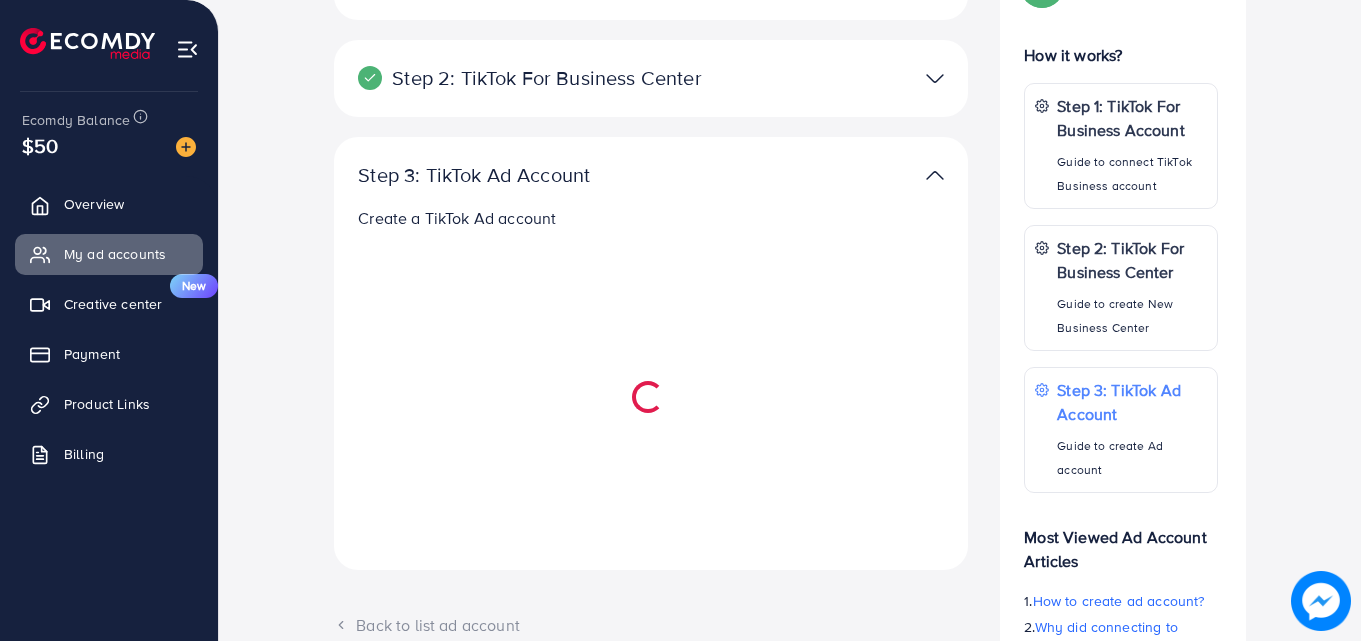scroll, scrollTop: 307, scrollLeft: 0, axis: vertical 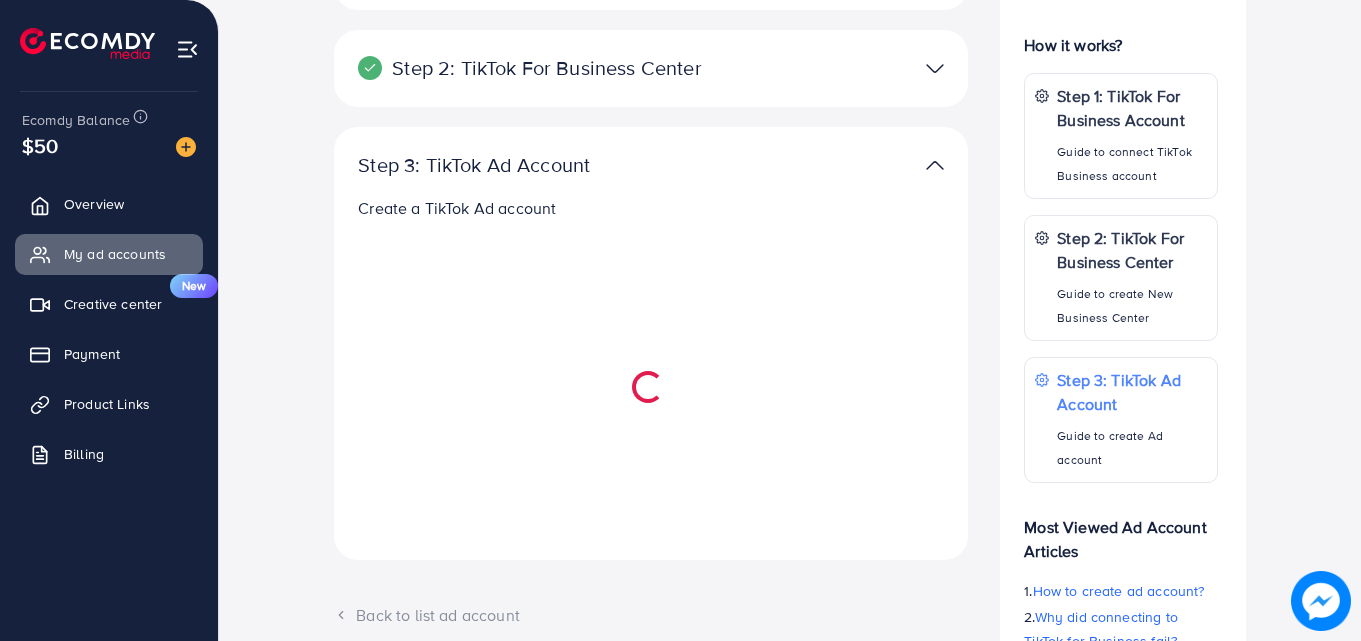 click at bounding box center [651, 386] 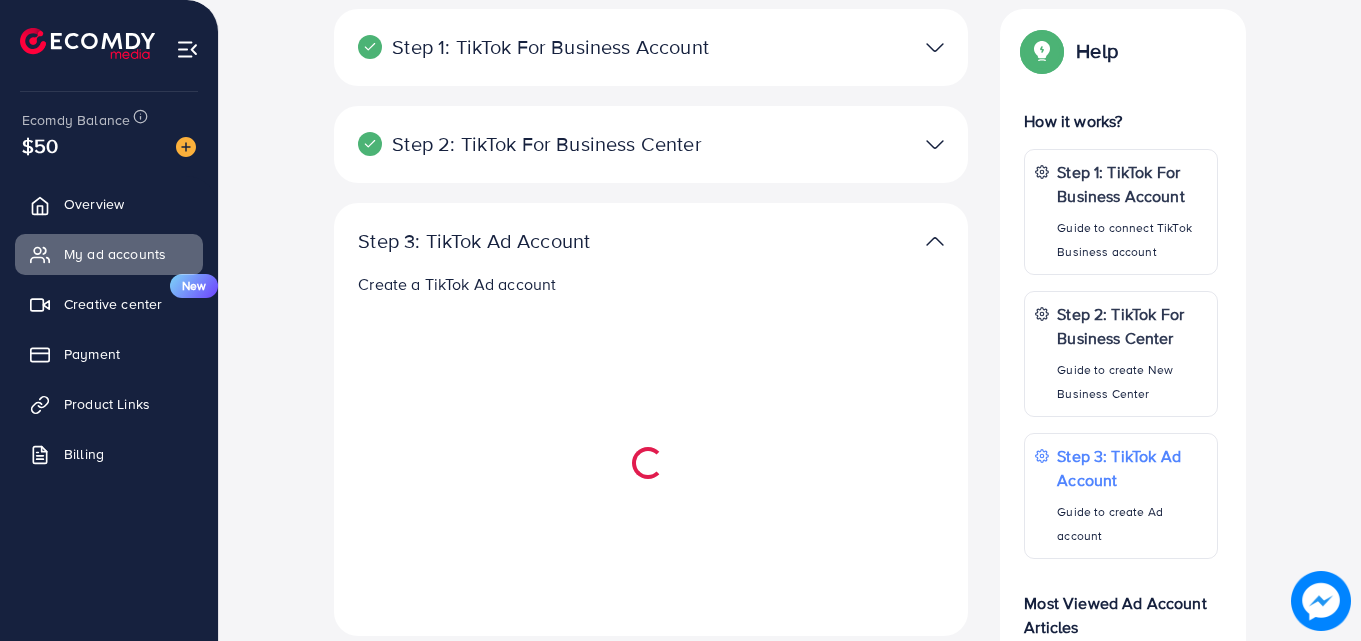 scroll, scrollTop: 0, scrollLeft: 0, axis: both 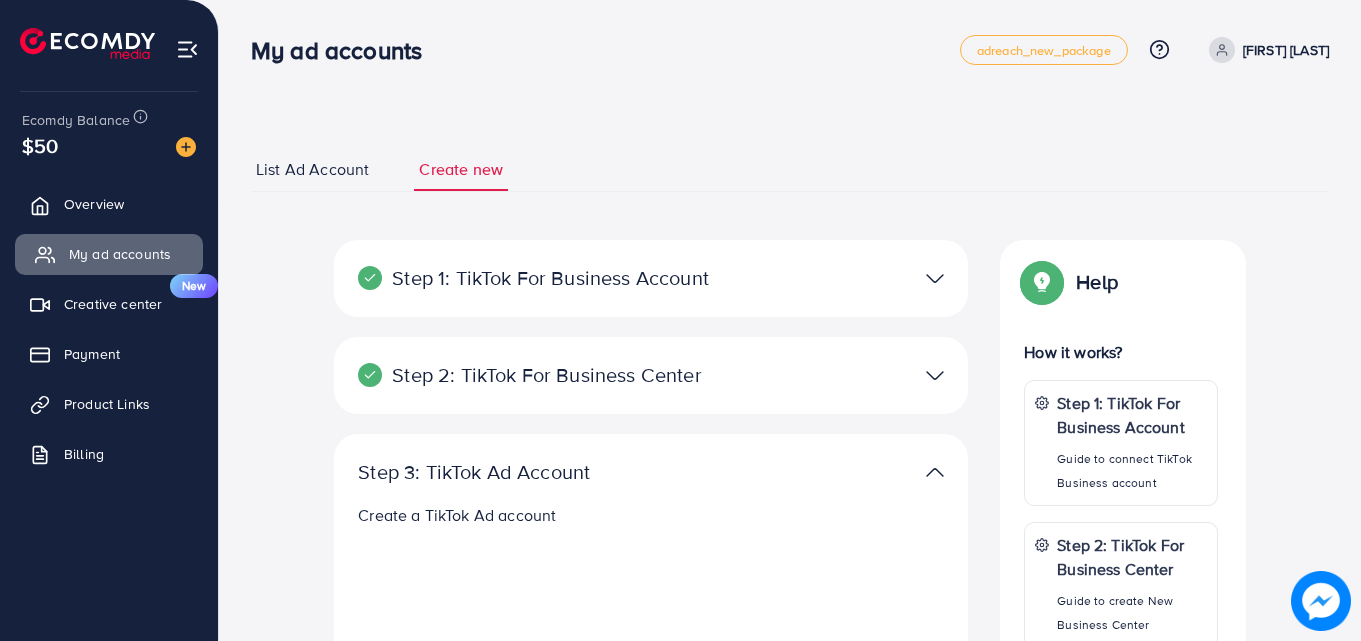 click on "My ad accounts" at bounding box center [120, 254] 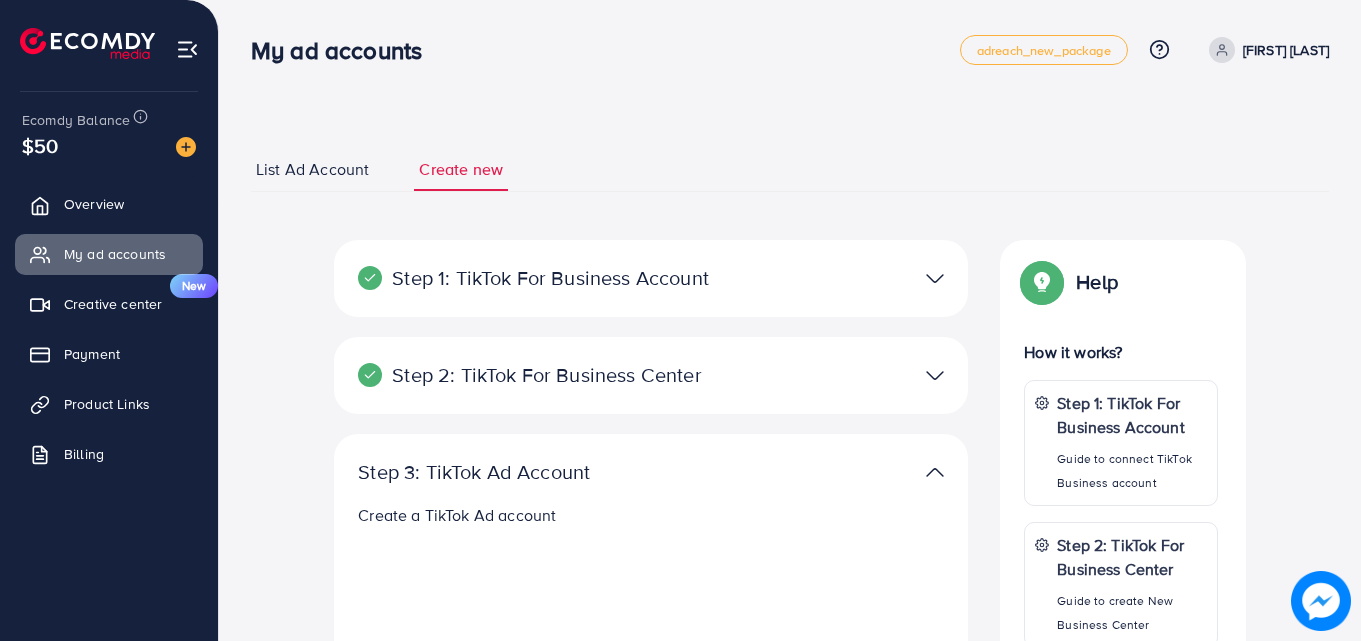 click on "List Ad Account" at bounding box center [312, 169] 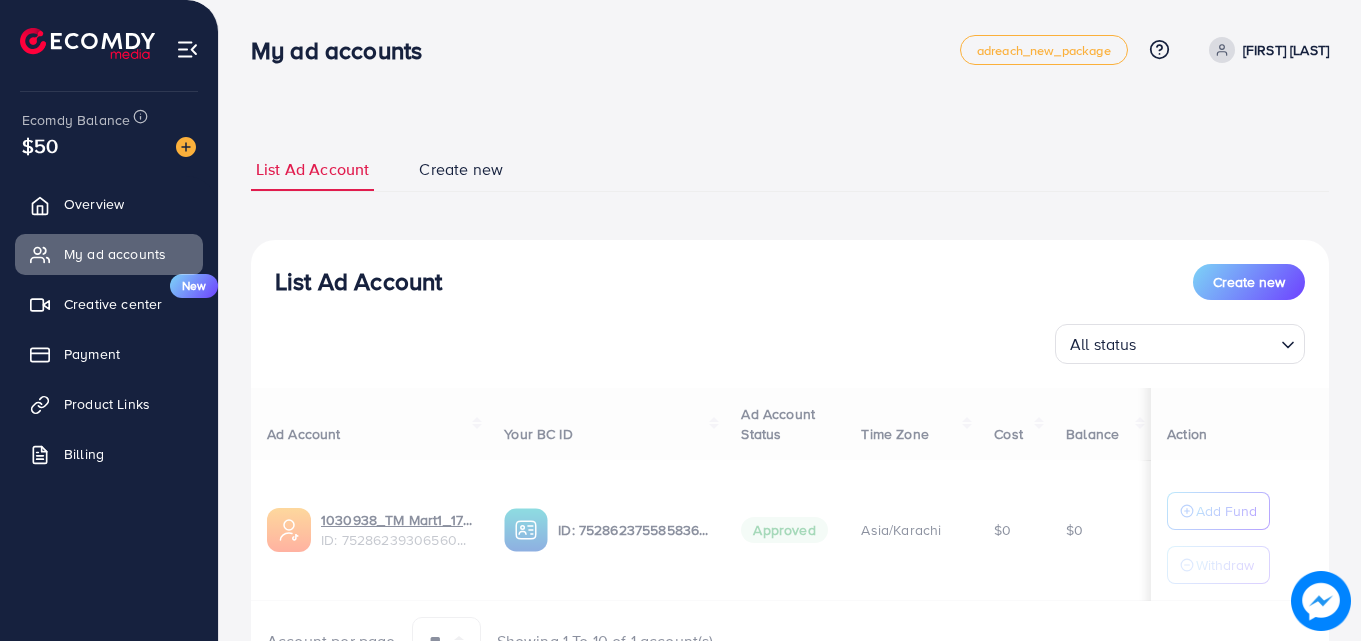 scroll, scrollTop: 104, scrollLeft: 0, axis: vertical 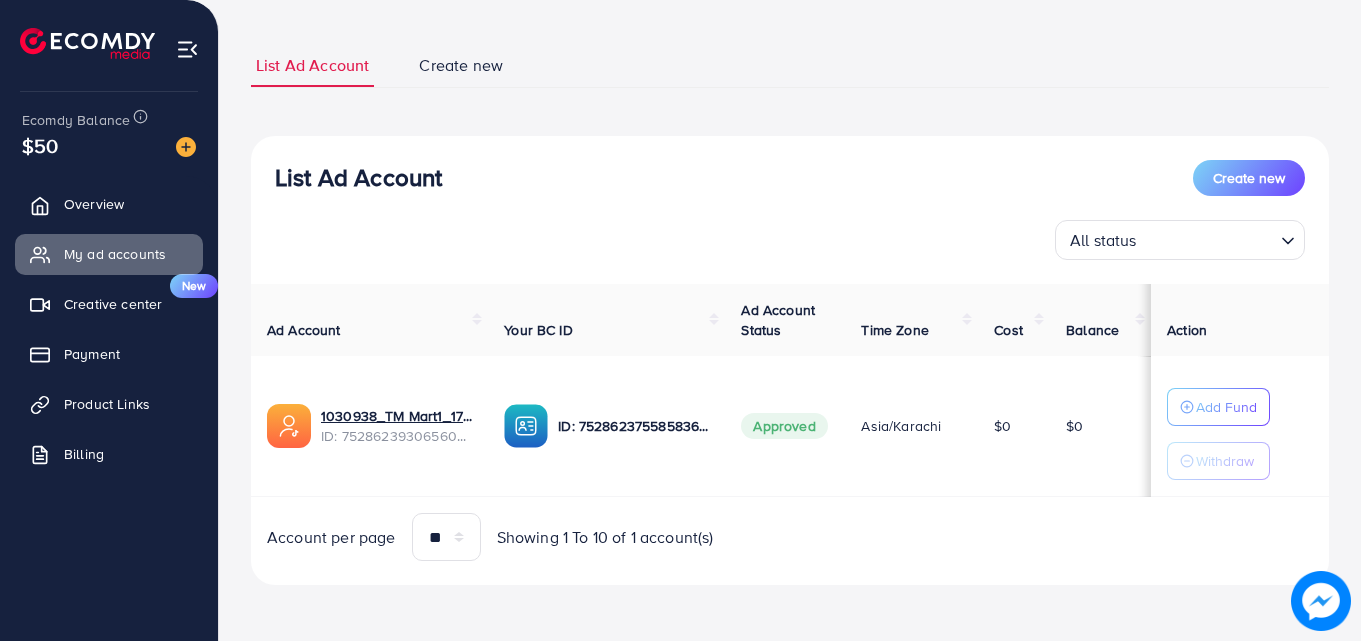 click on "Add Fund   Withdraw" at bounding box center (1218, 434) 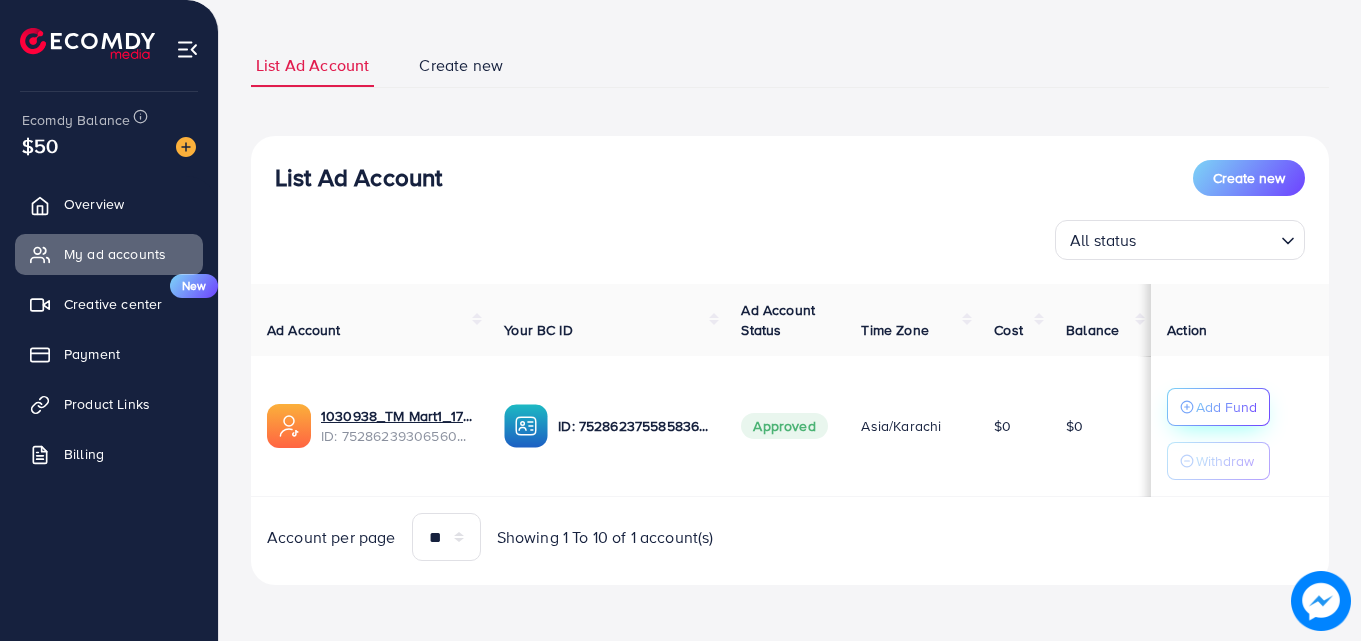 click on "Add Fund" at bounding box center (1218, 407) 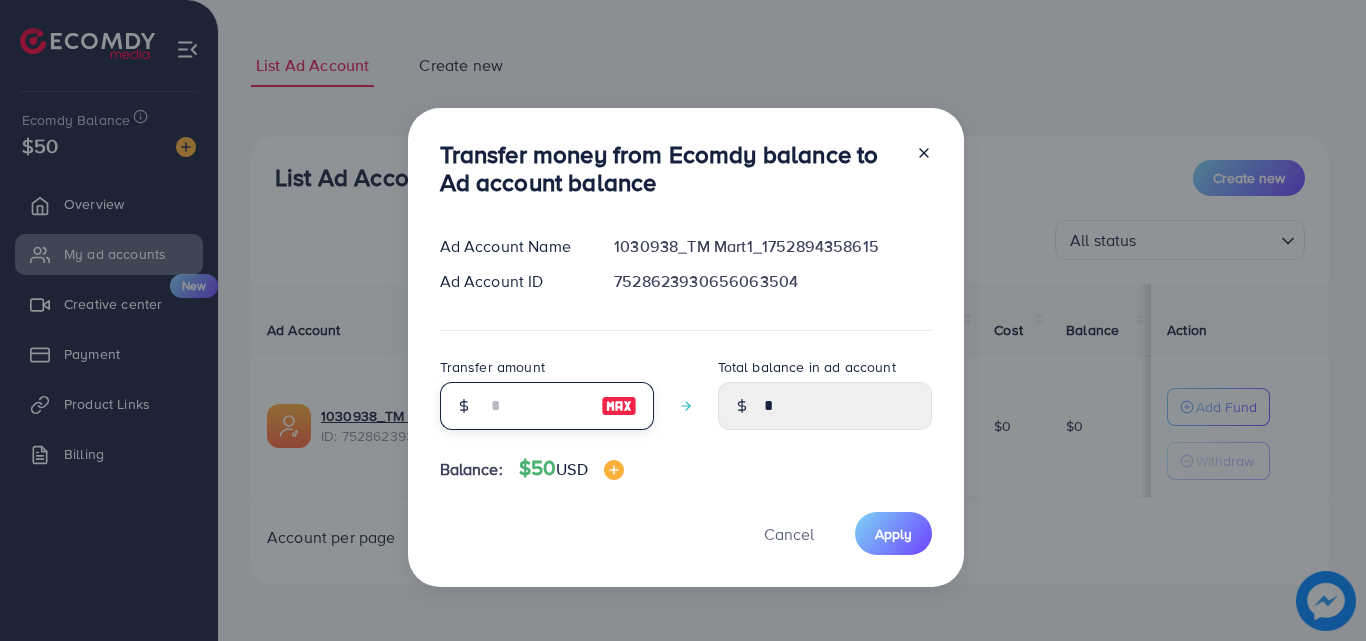 click at bounding box center (536, 406) 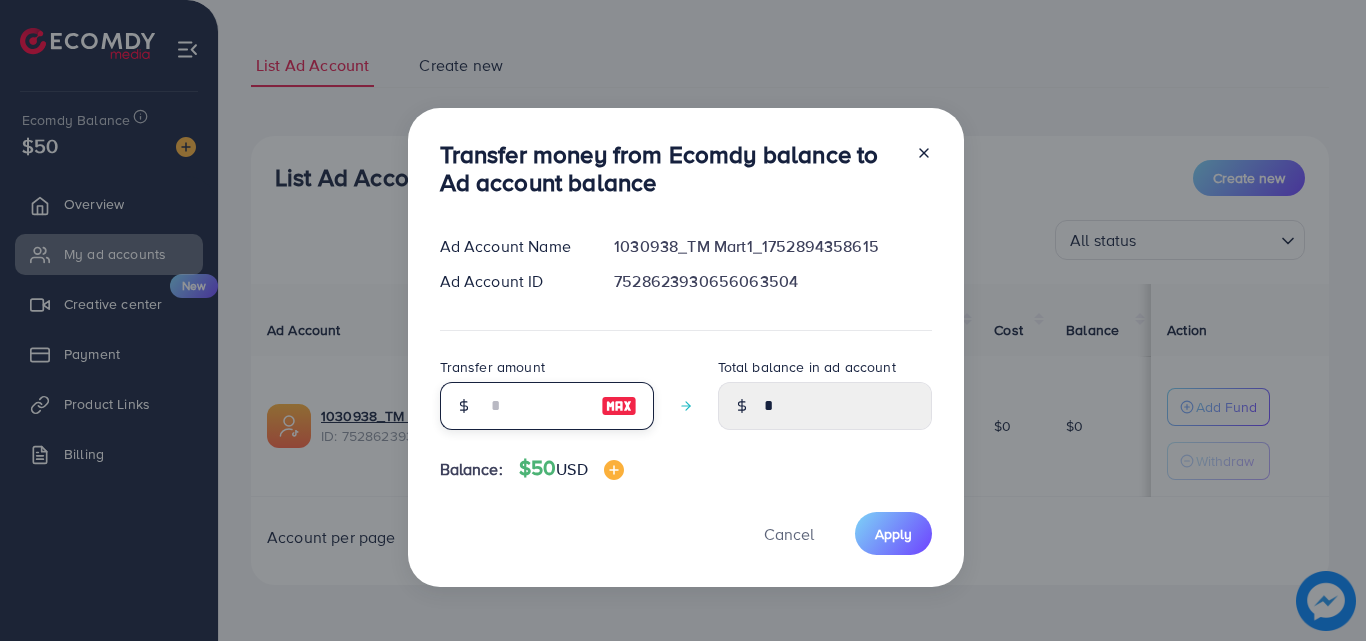 type on "**" 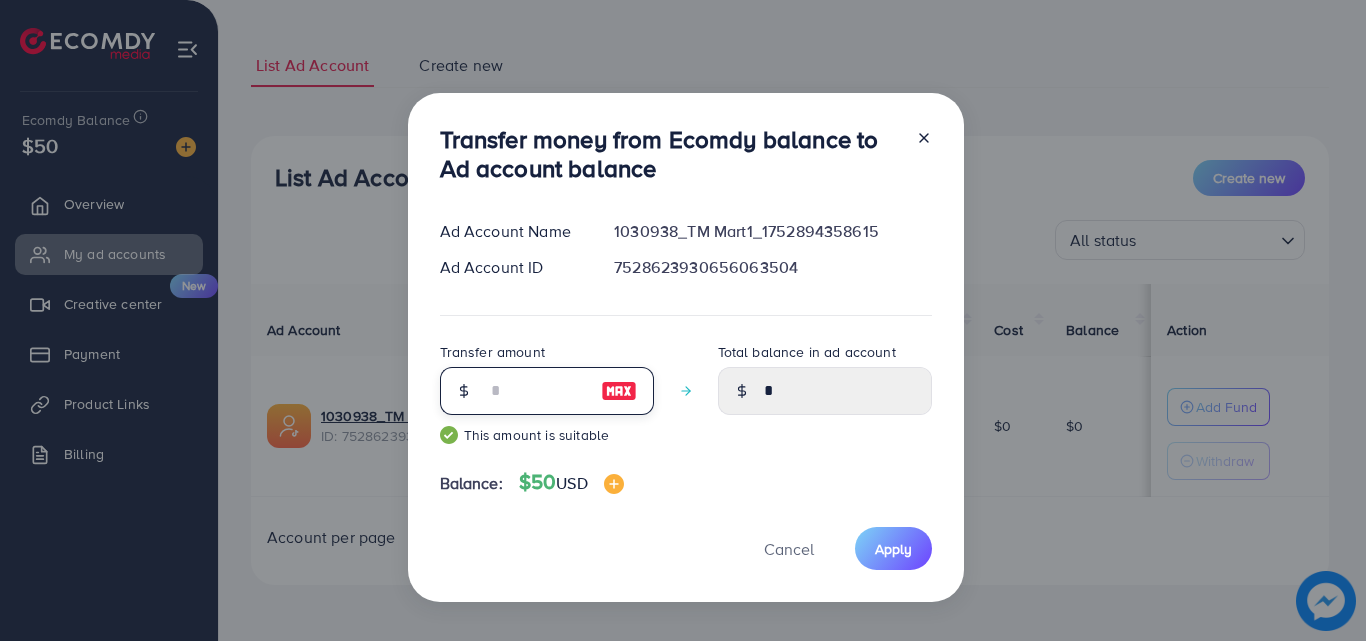 type on "*****" 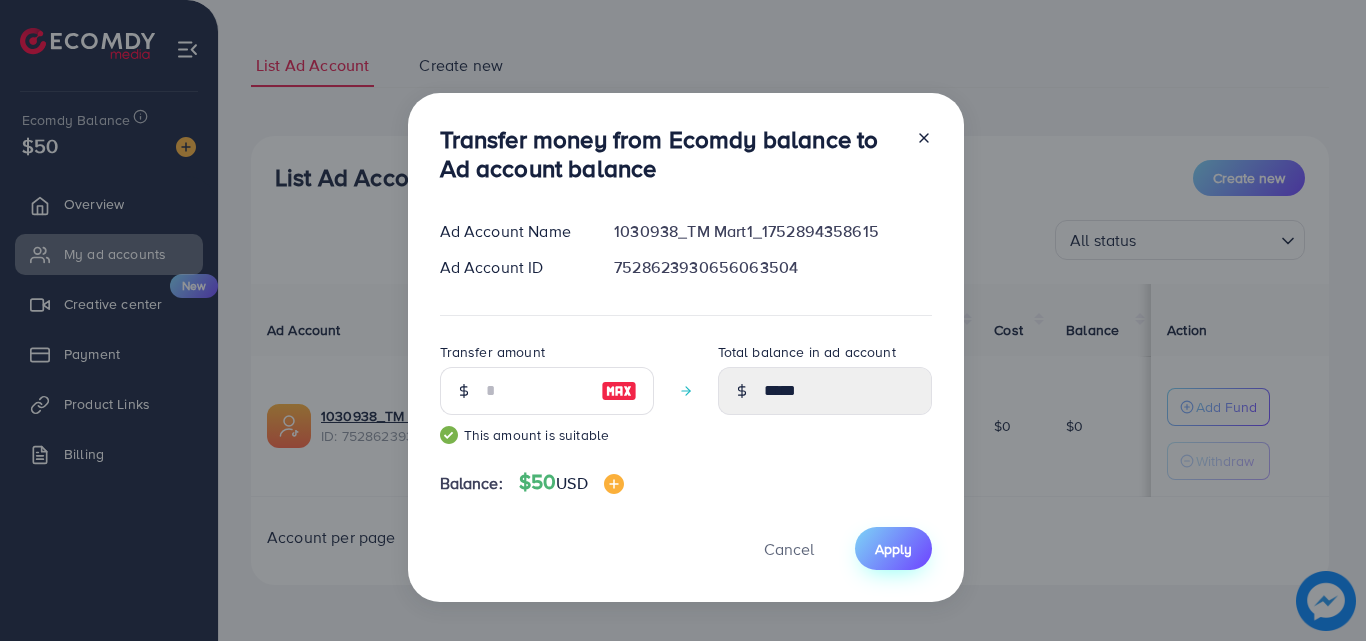 click on "Apply" at bounding box center [893, 549] 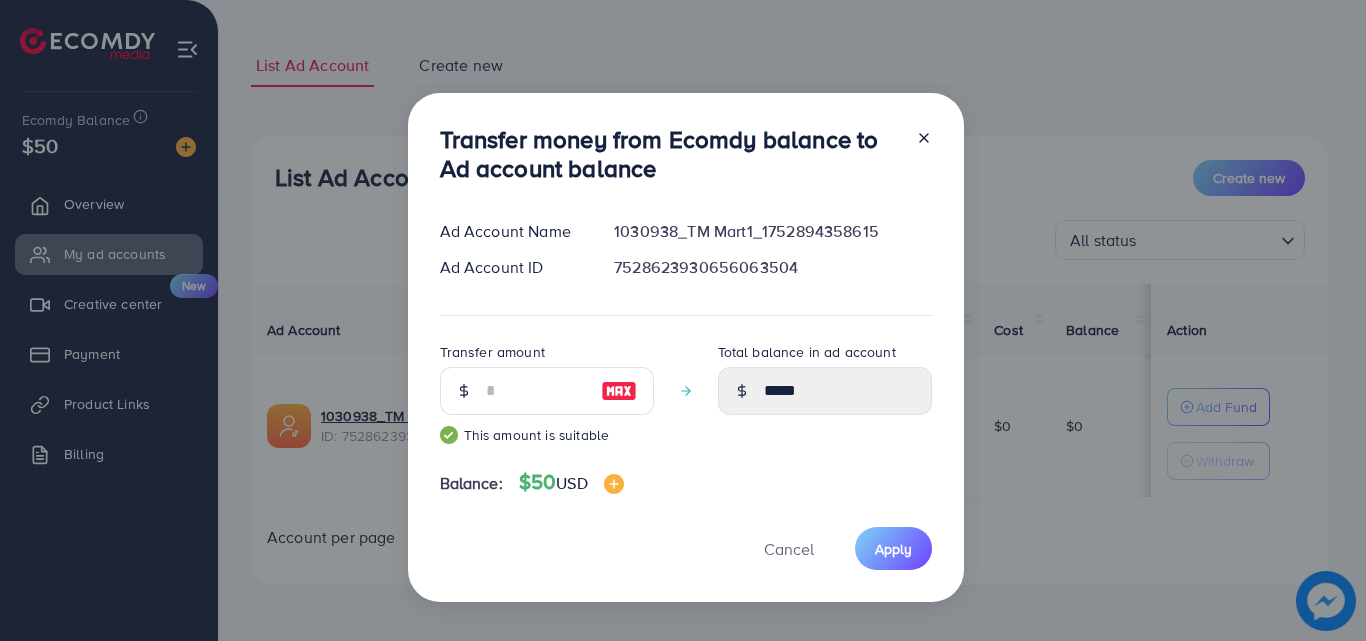 click at bounding box center (619, 391) 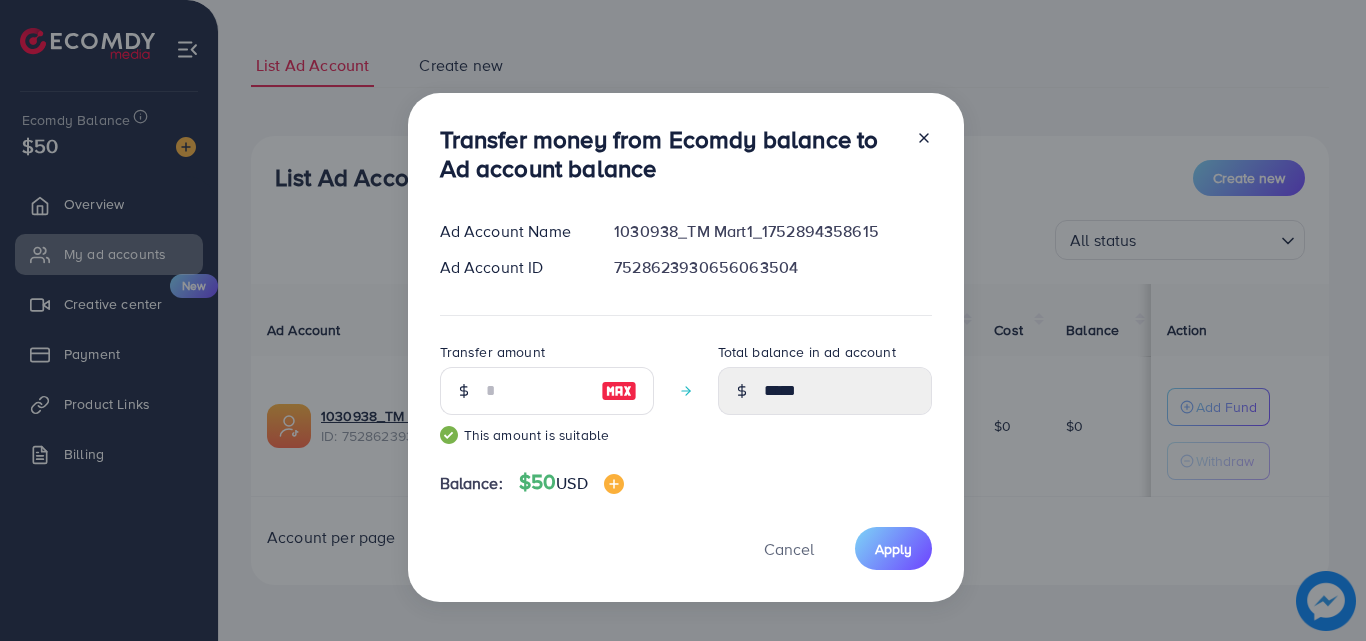 click at bounding box center [619, 391] 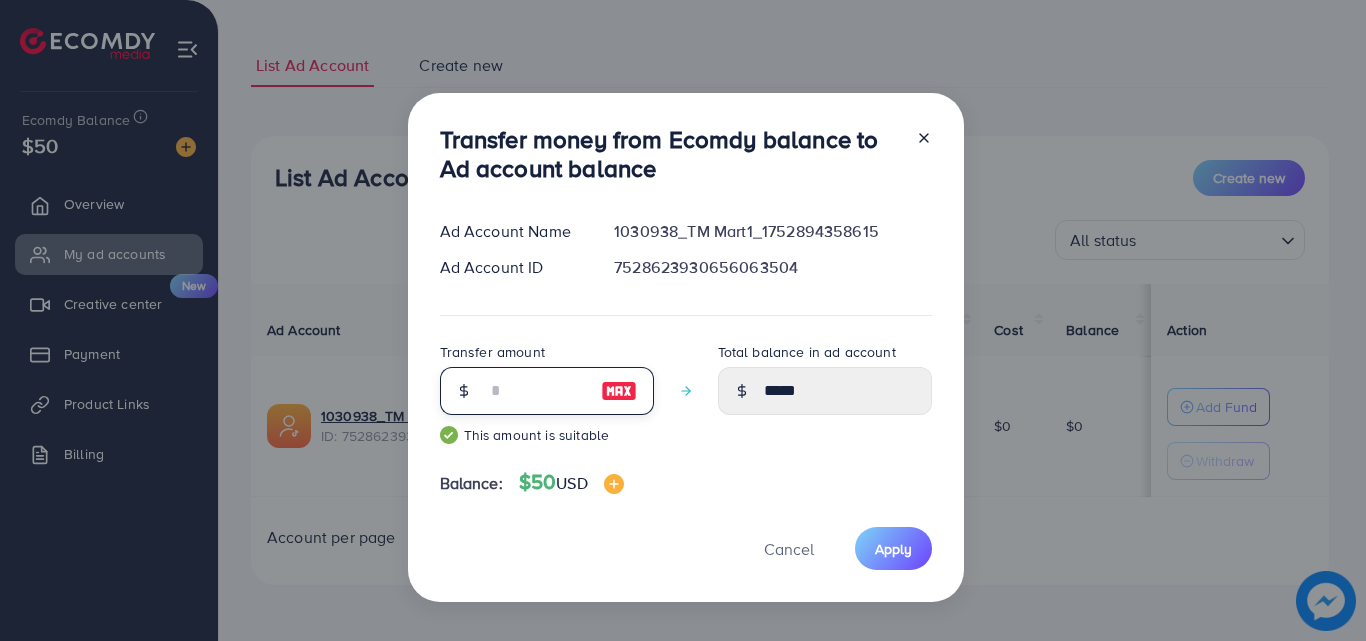 click on "**" at bounding box center (536, 391) 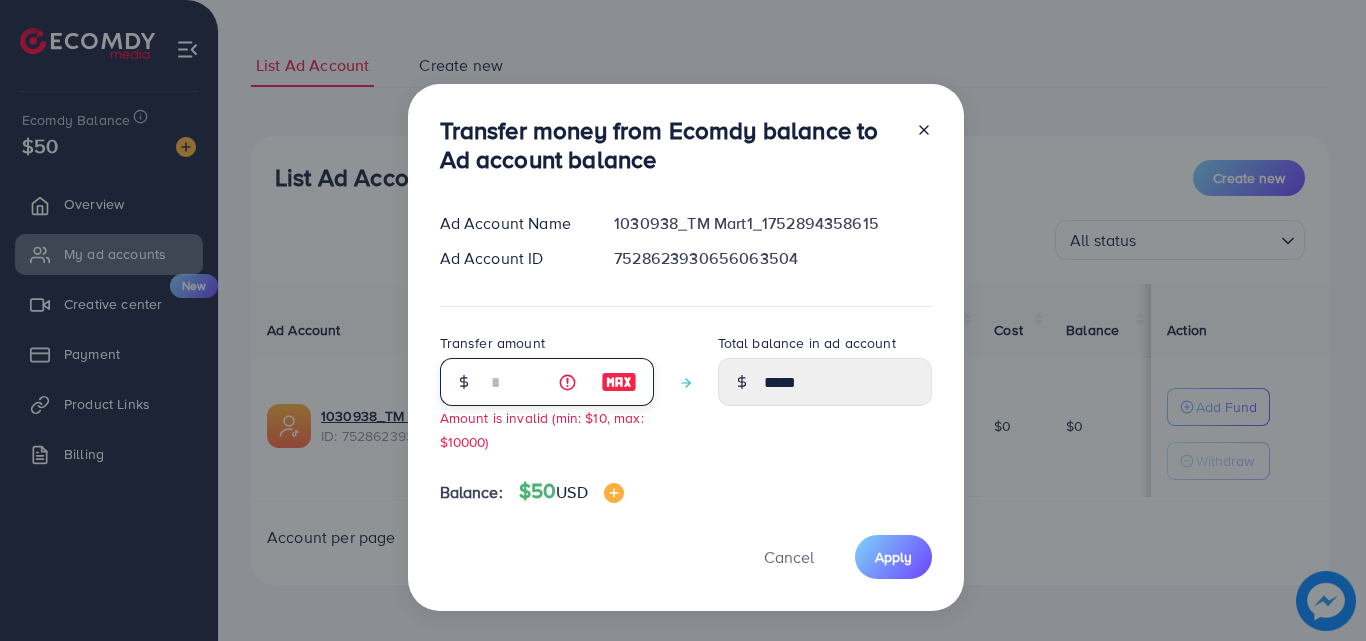type 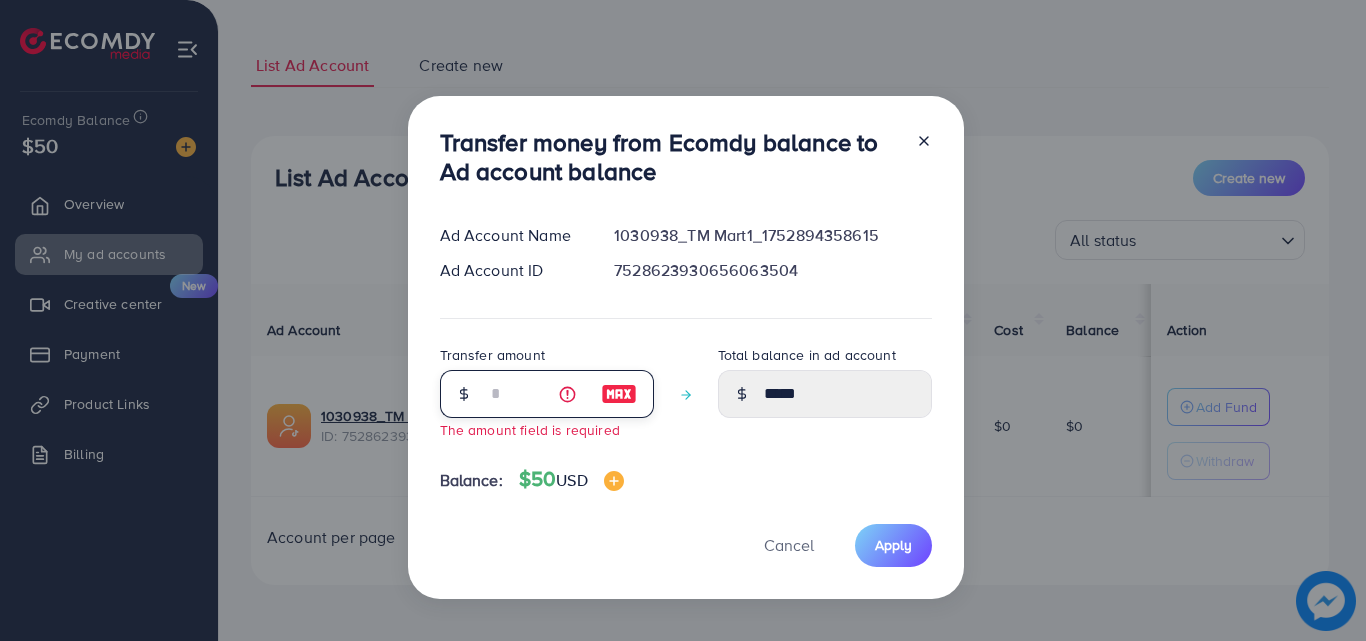 type on "****" 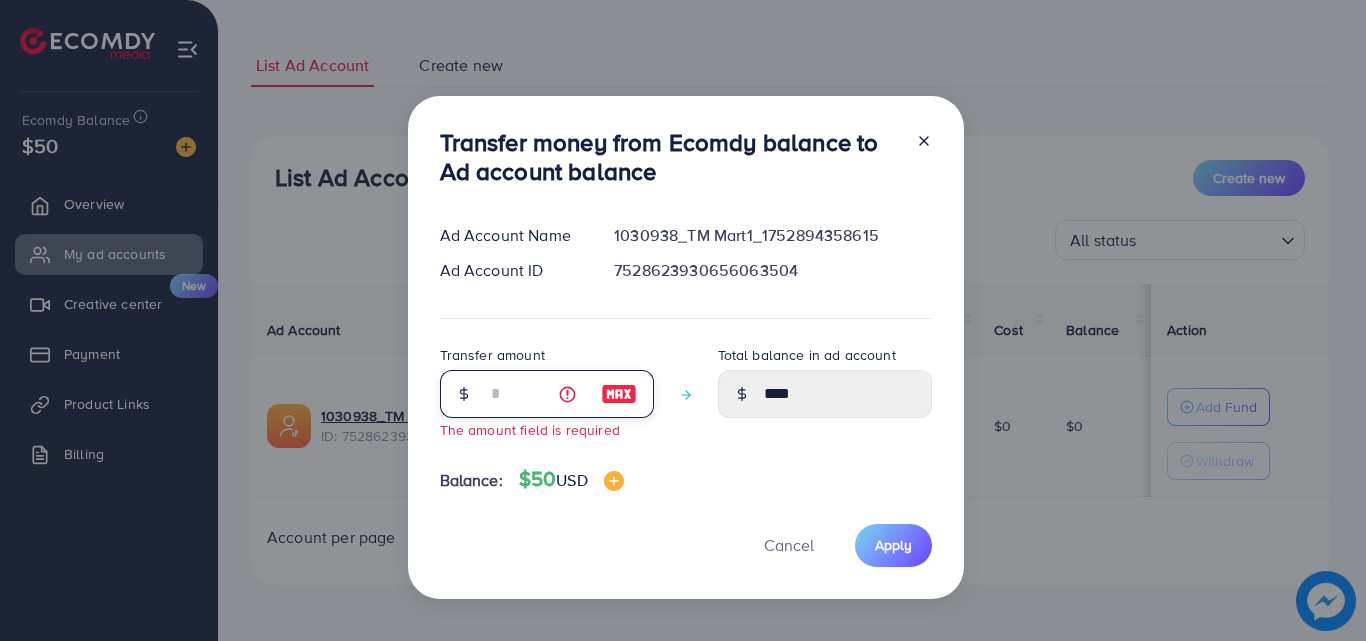 type on "*" 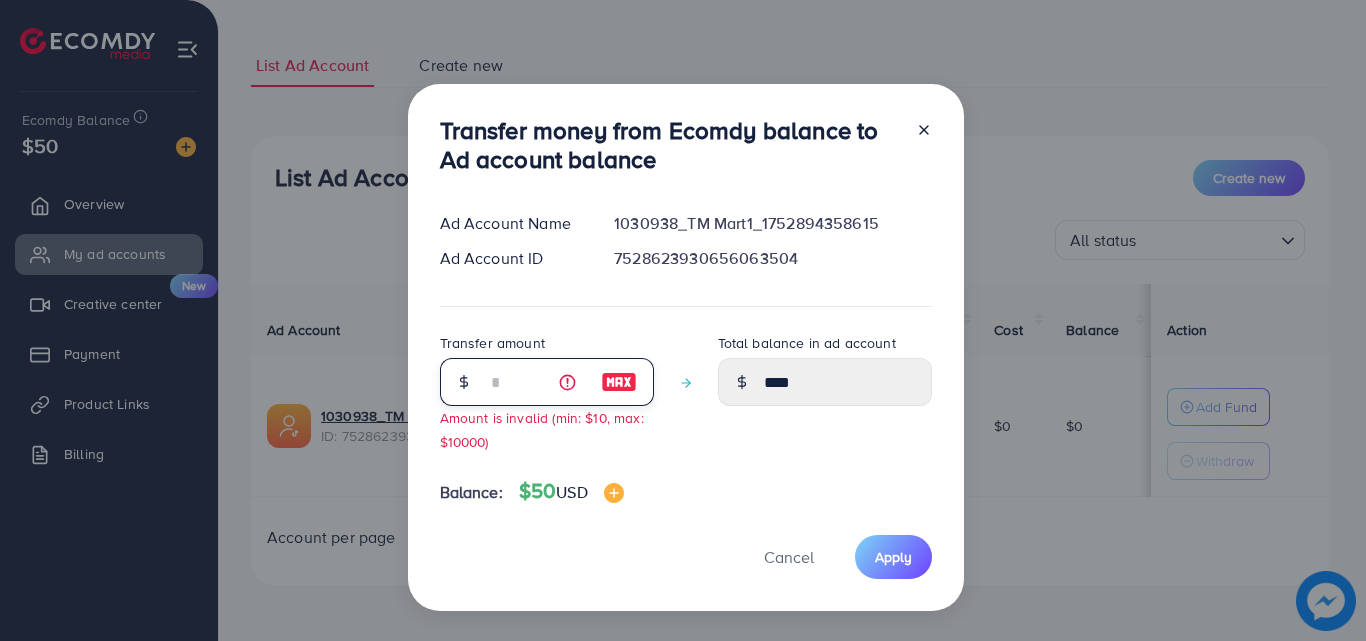 type on "****" 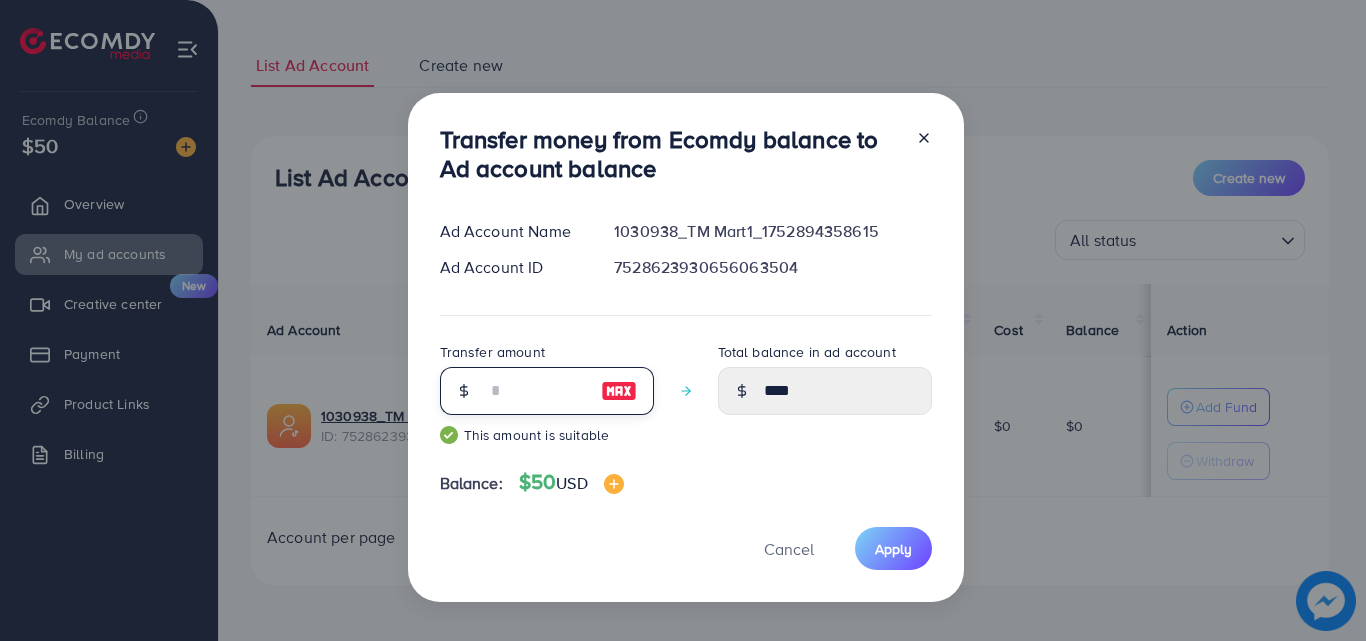 type on "*****" 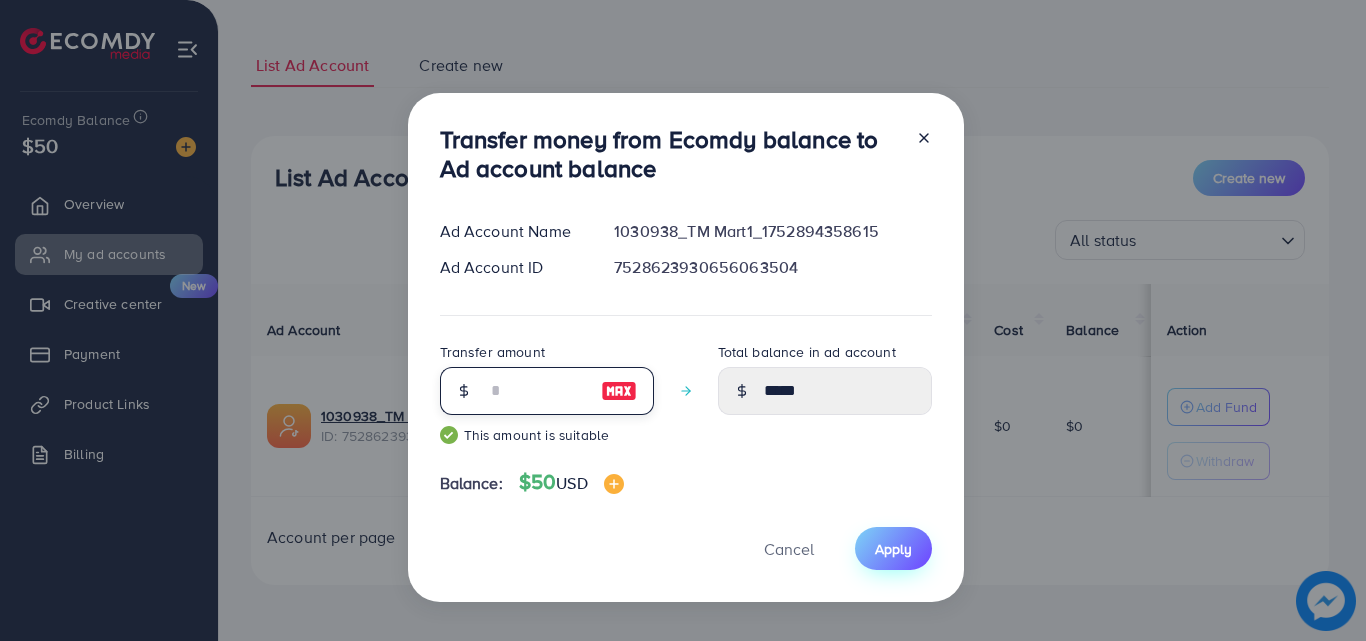 type on "**" 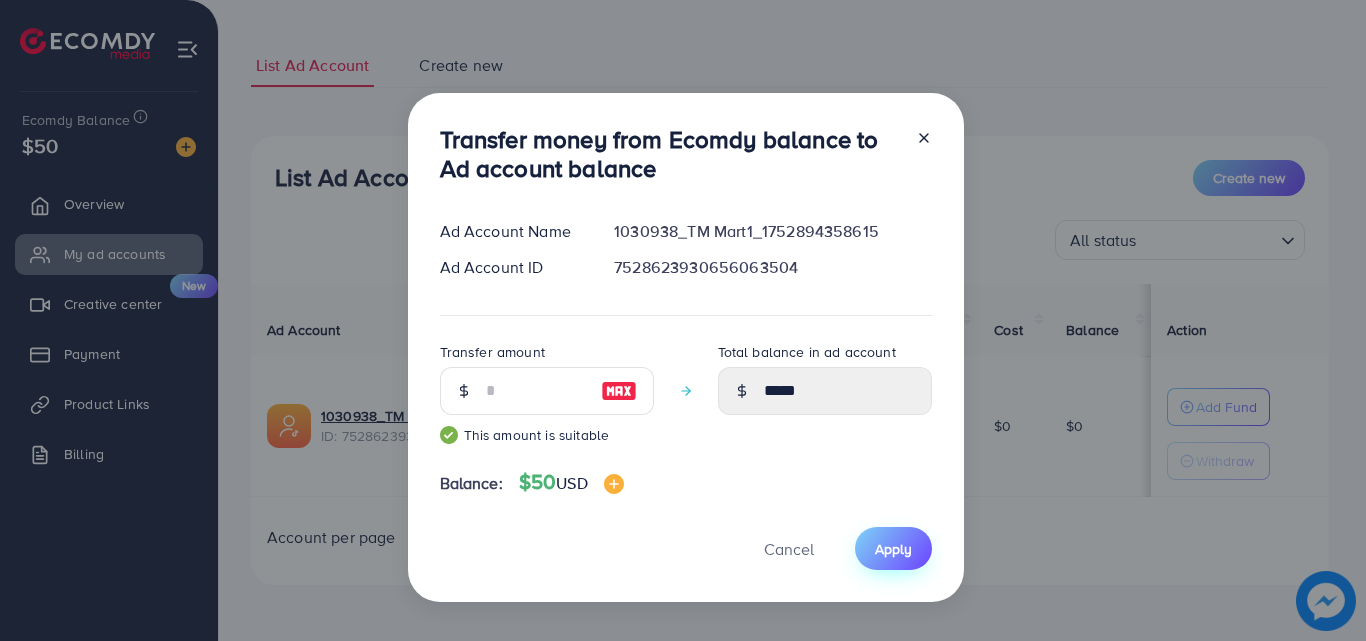 click on "Apply" at bounding box center [893, 549] 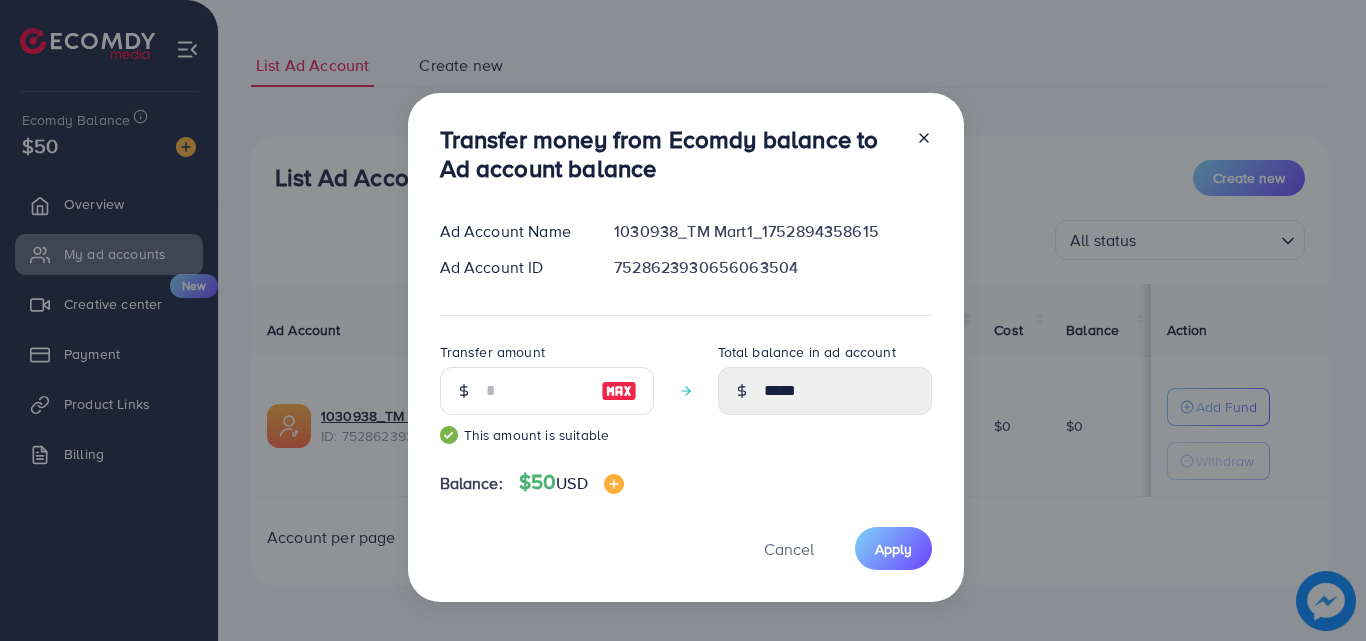 click 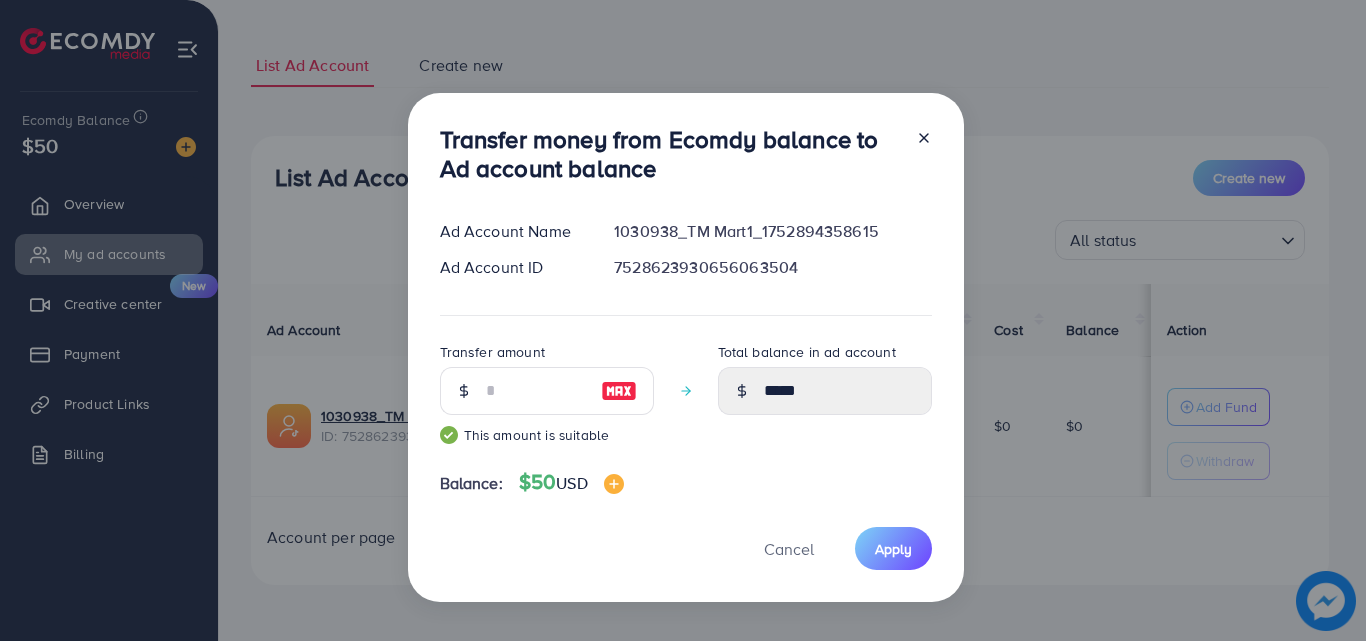 type 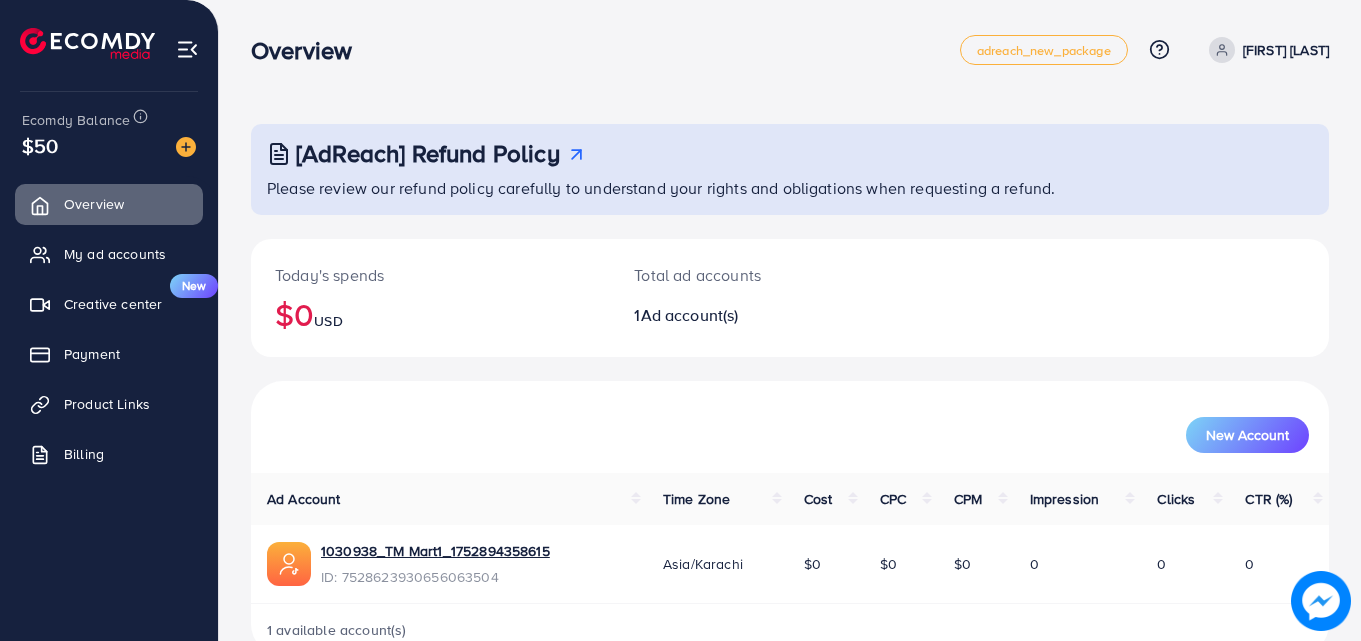 scroll, scrollTop: 0, scrollLeft: 0, axis: both 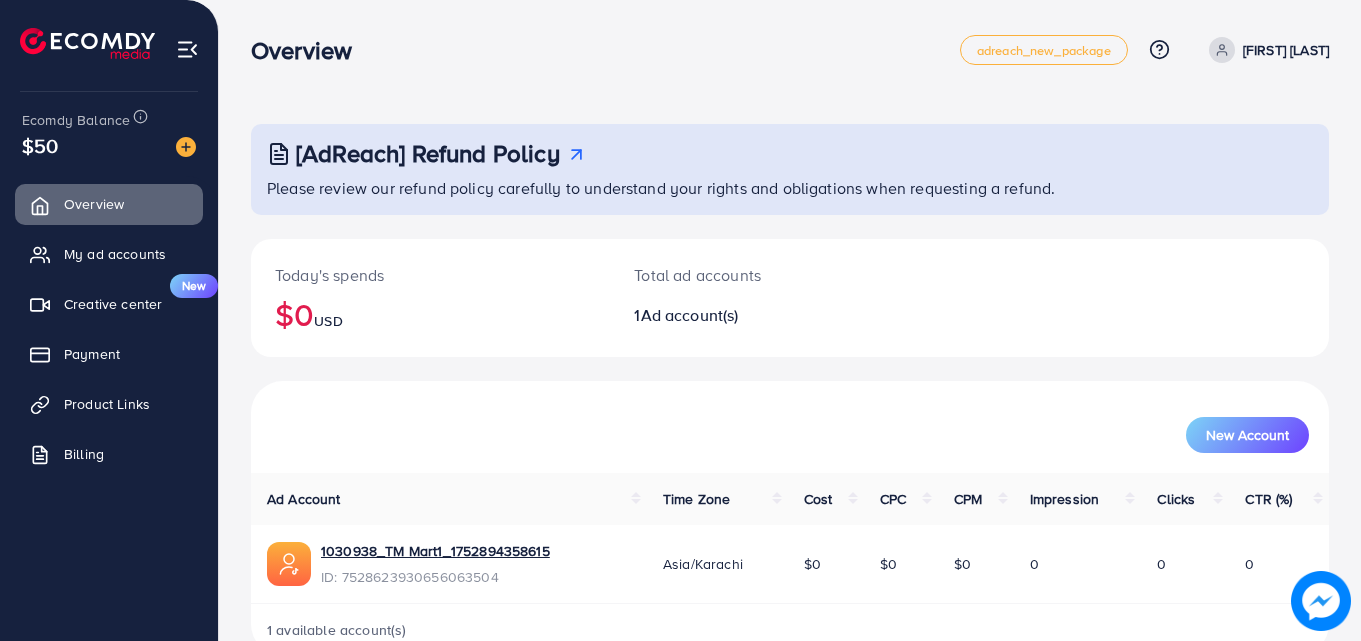 click on "[AdReach] Refund Policy   Please review our refund policy carefully to understand your rights and obligations when requesting a refund.   Today's spends   $0  USD  Total ad accounts   1  Ad account(s)  New Account                Ad Account Time Zone Cost CPC CPM Impression Clicks CTR (%)            1030938_TM Mart1_1752894358615  ID: 7528623930656063504  Asia/Karachi   $0   $0   $0   0   0   0          1 available account(s)" at bounding box center (790, 390) 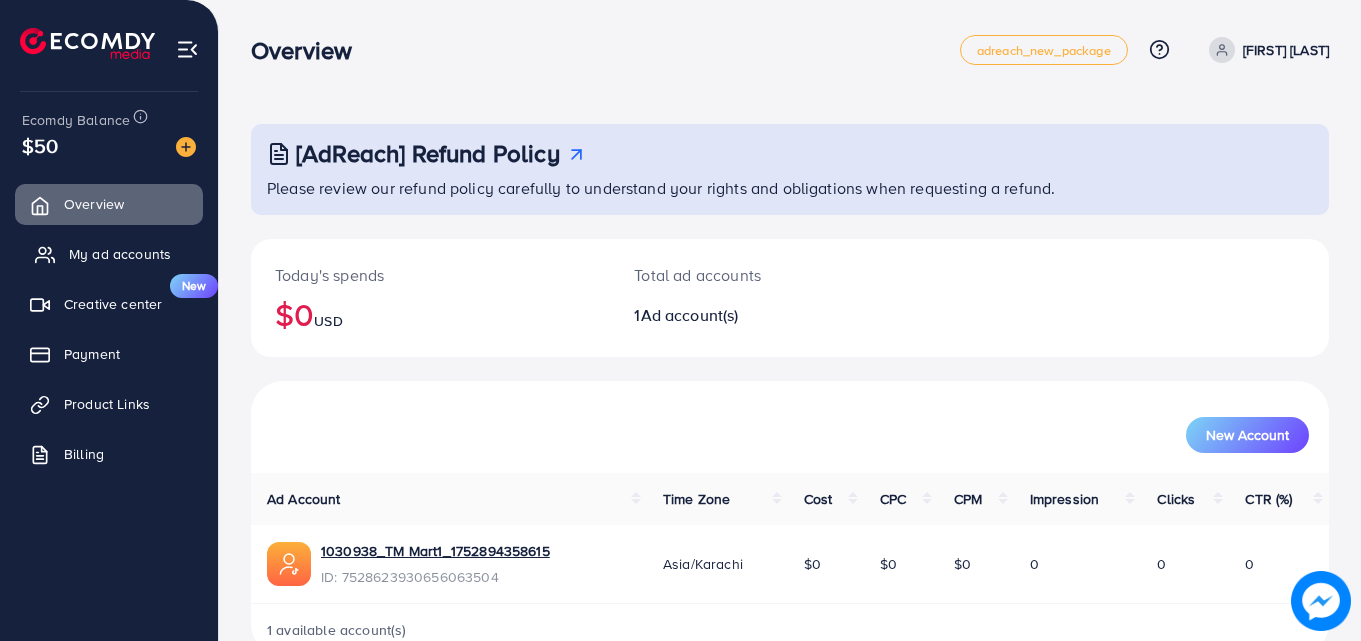click on "My ad accounts" at bounding box center (120, 254) 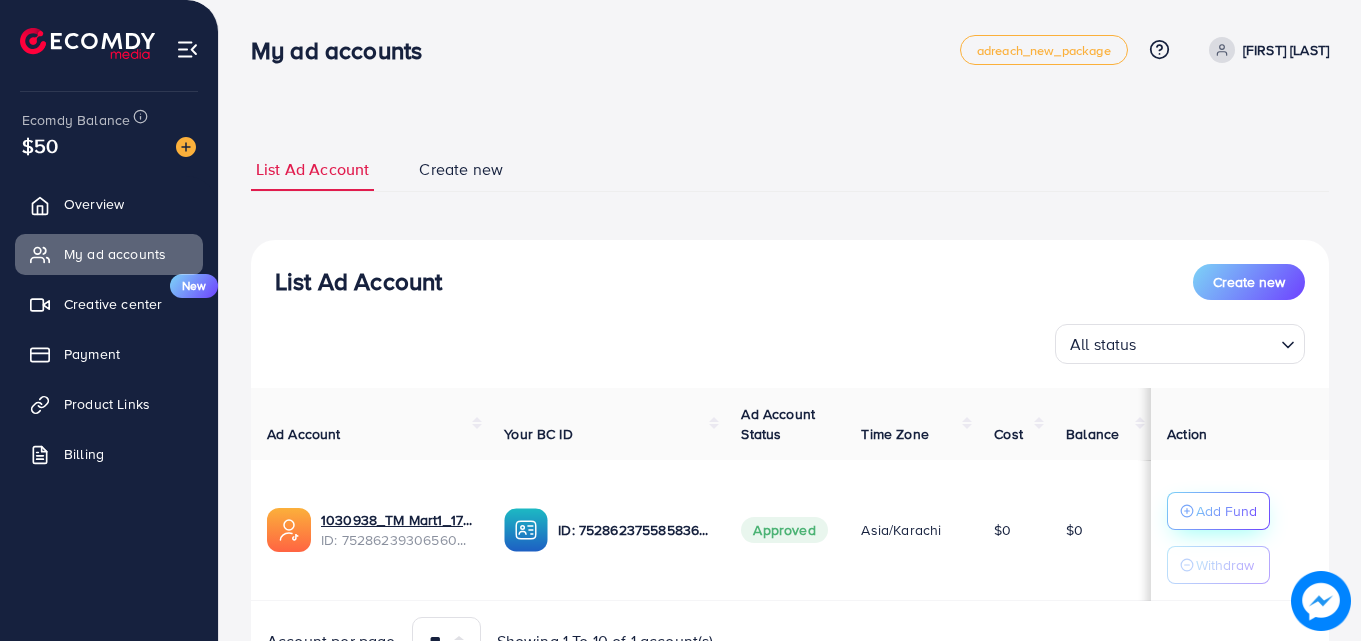 click on "Add Fund" at bounding box center (1226, 511) 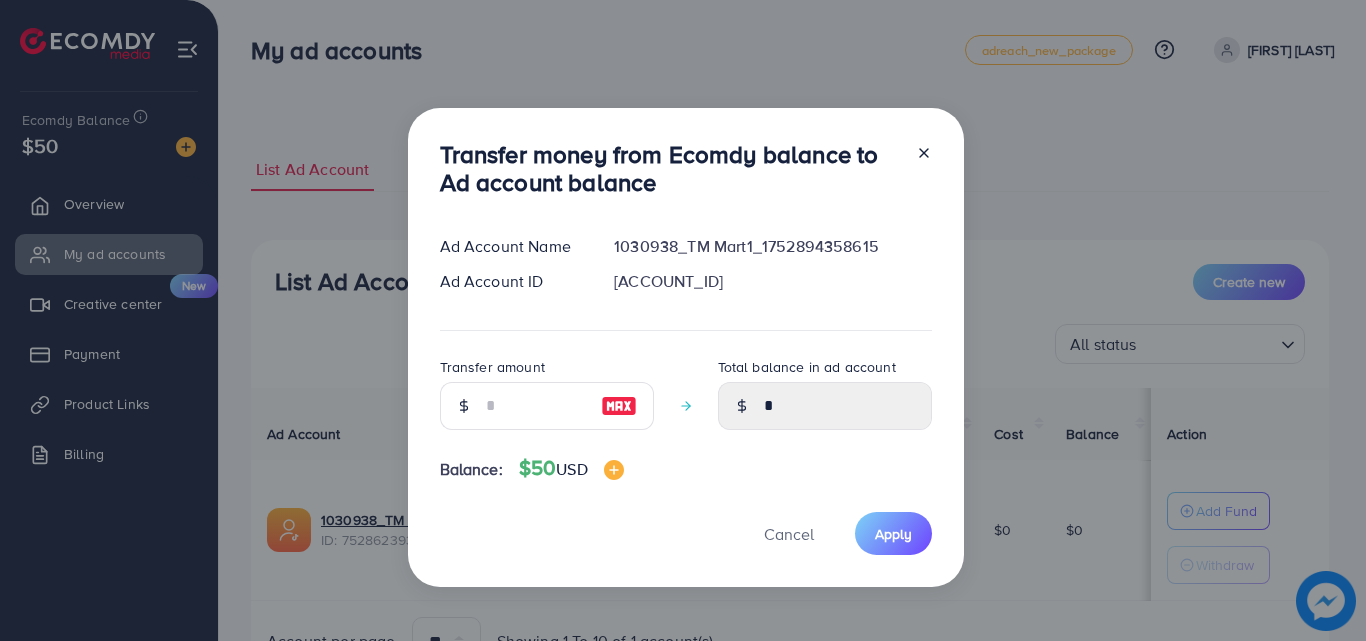 click at bounding box center (463, 406) 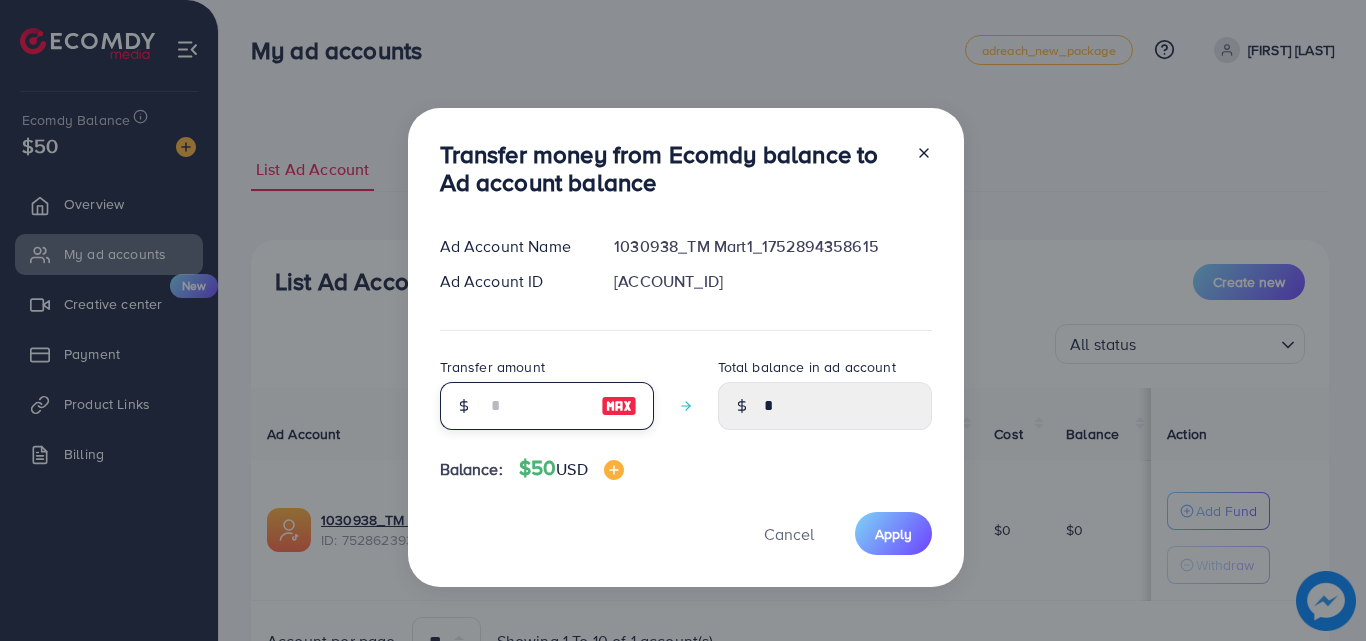 click at bounding box center (536, 406) 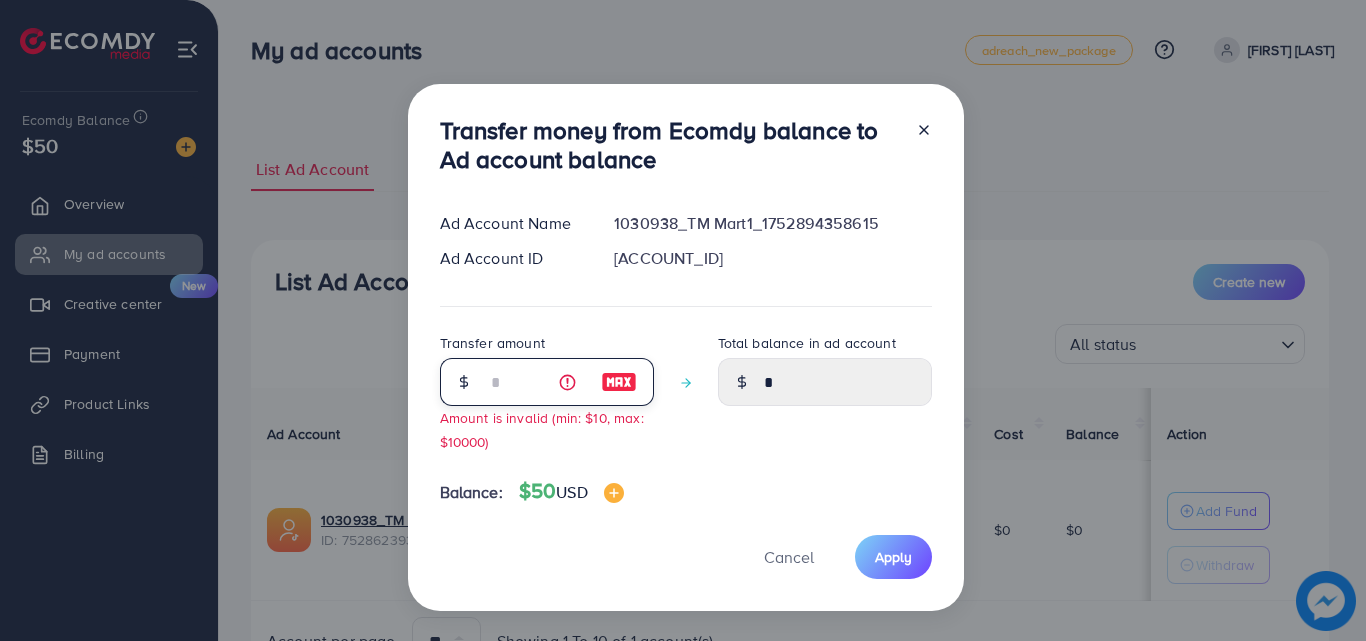 type on "****" 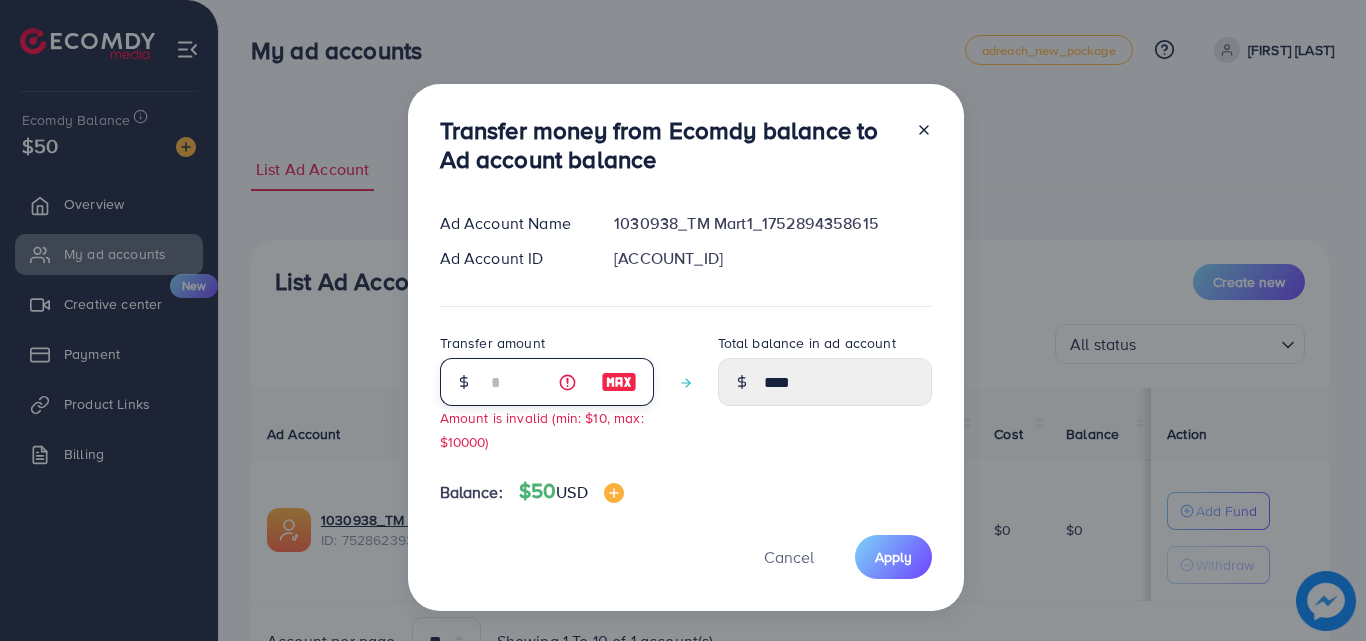 type on "**" 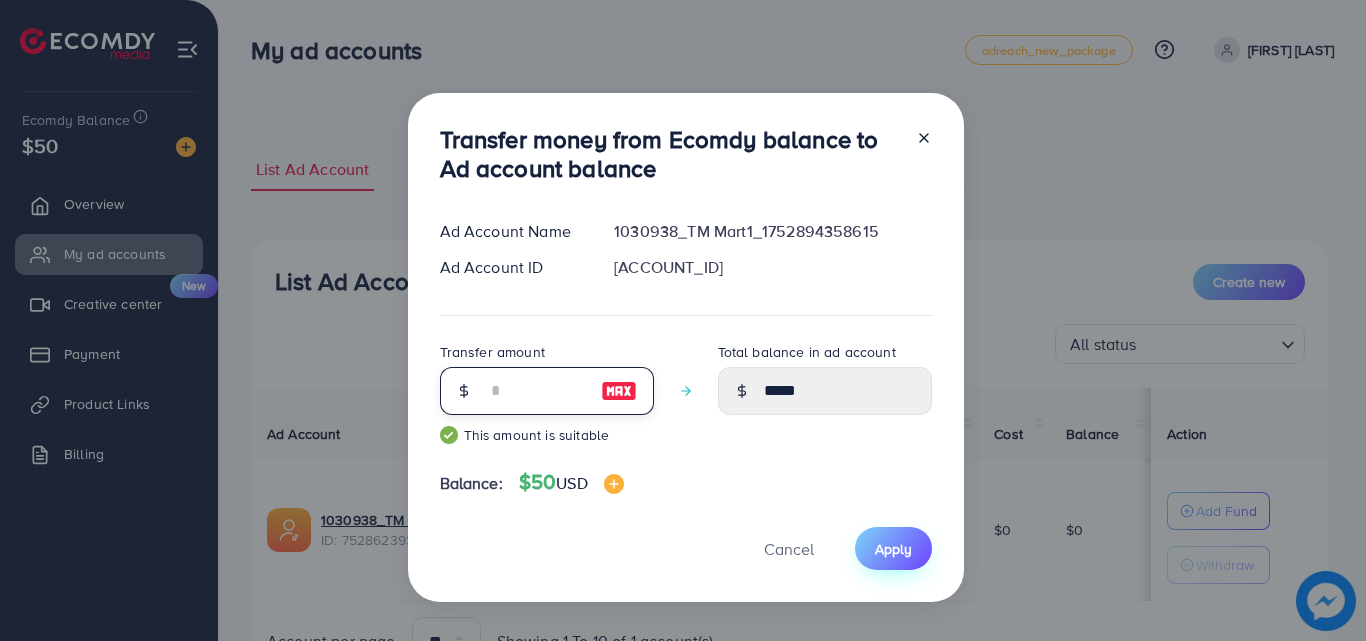 type on "**" 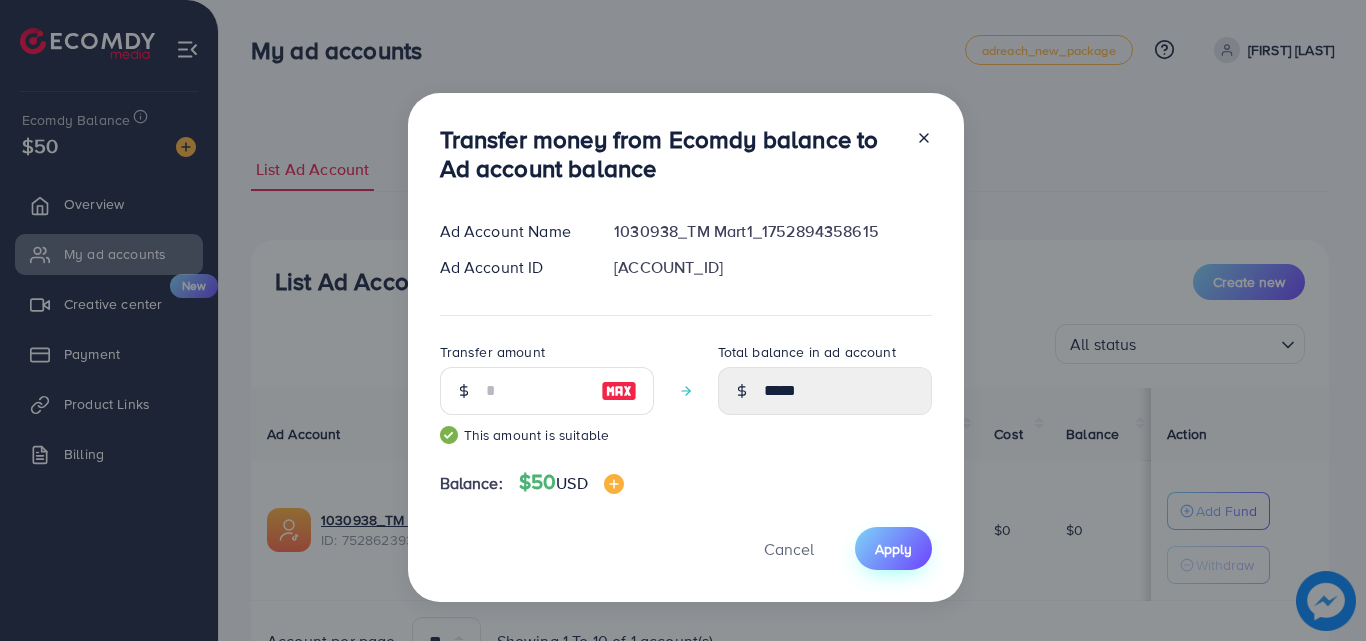 click on "Apply" at bounding box center (893, 549) 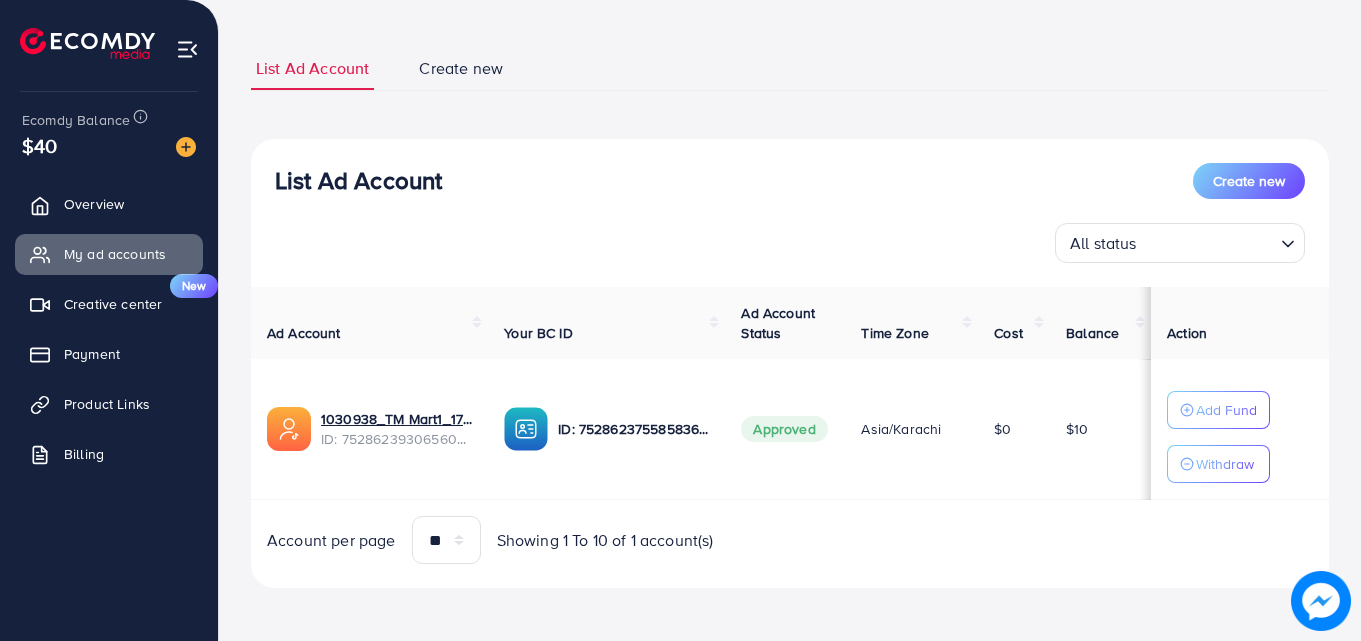 scroll, scrollTop: 104, scrollLeft: 0, axis: vertical 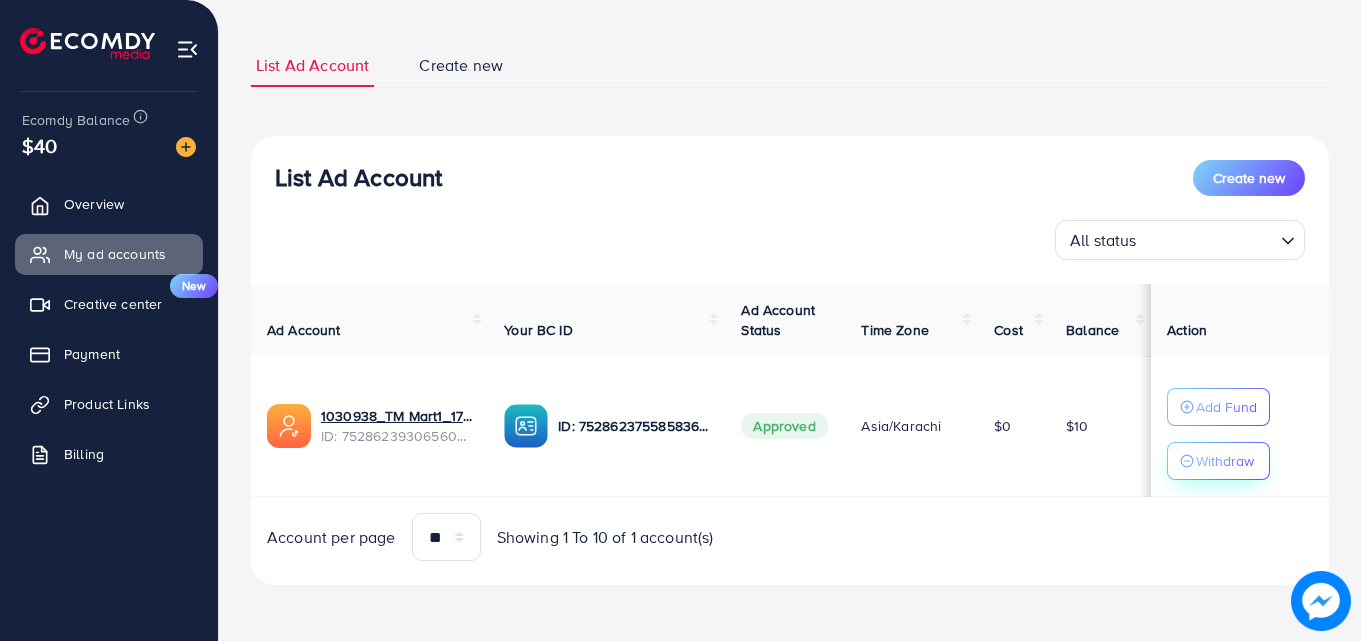 click on "Withdraw" at bounding box center [1225, 461] 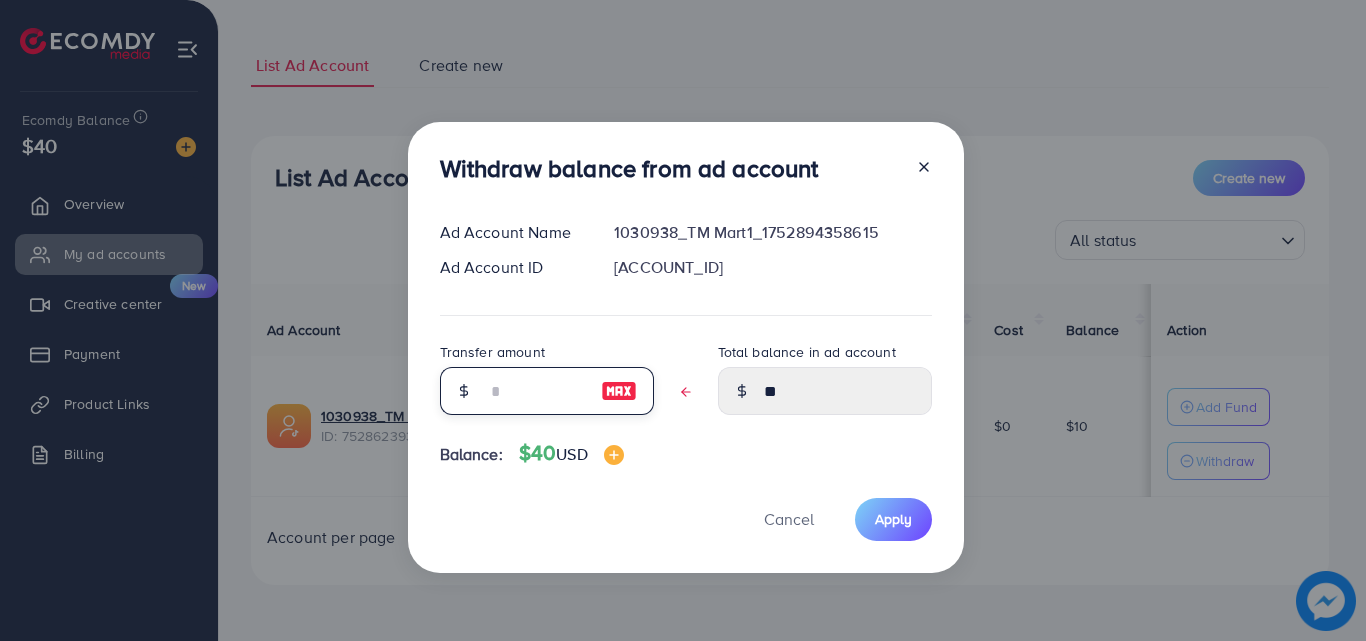 click at bounding box center [536, 391] 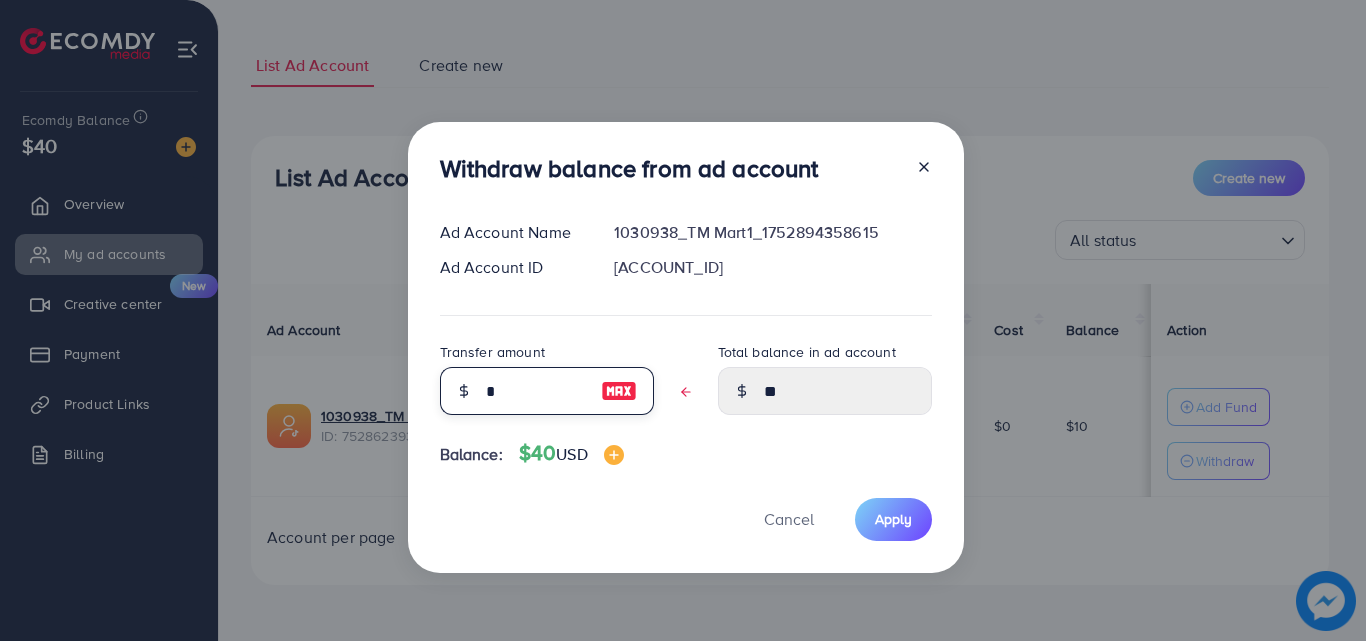 type on "****" 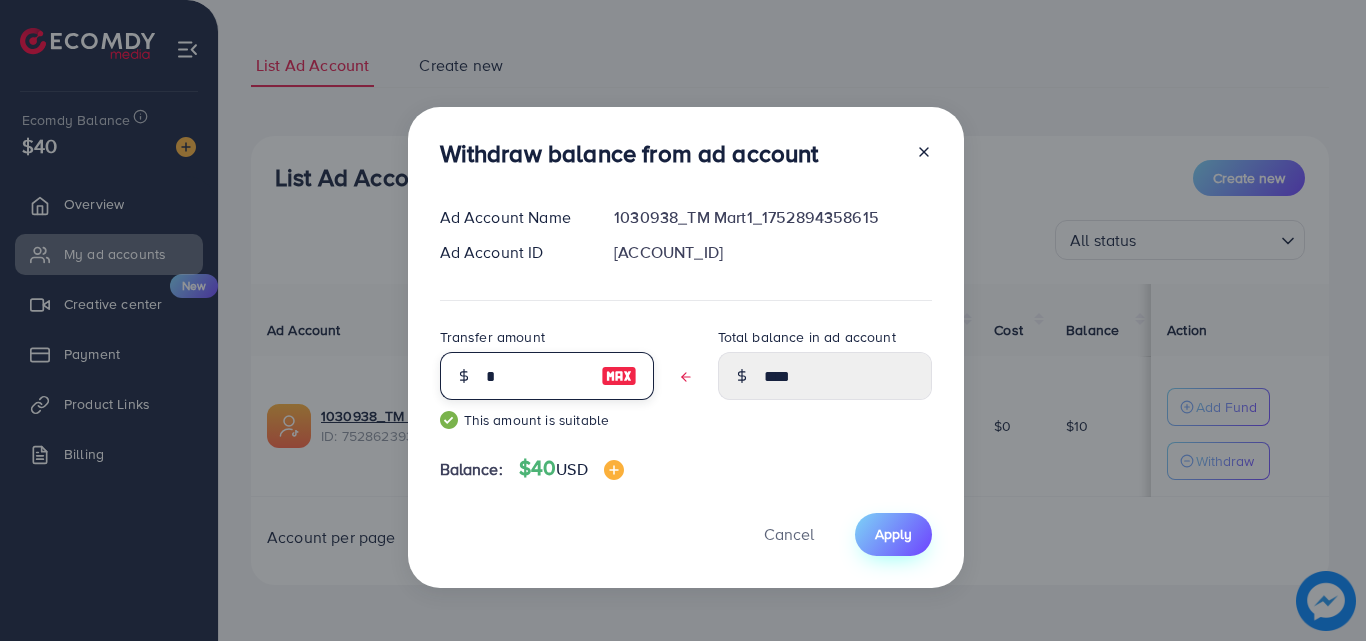 type on "*" 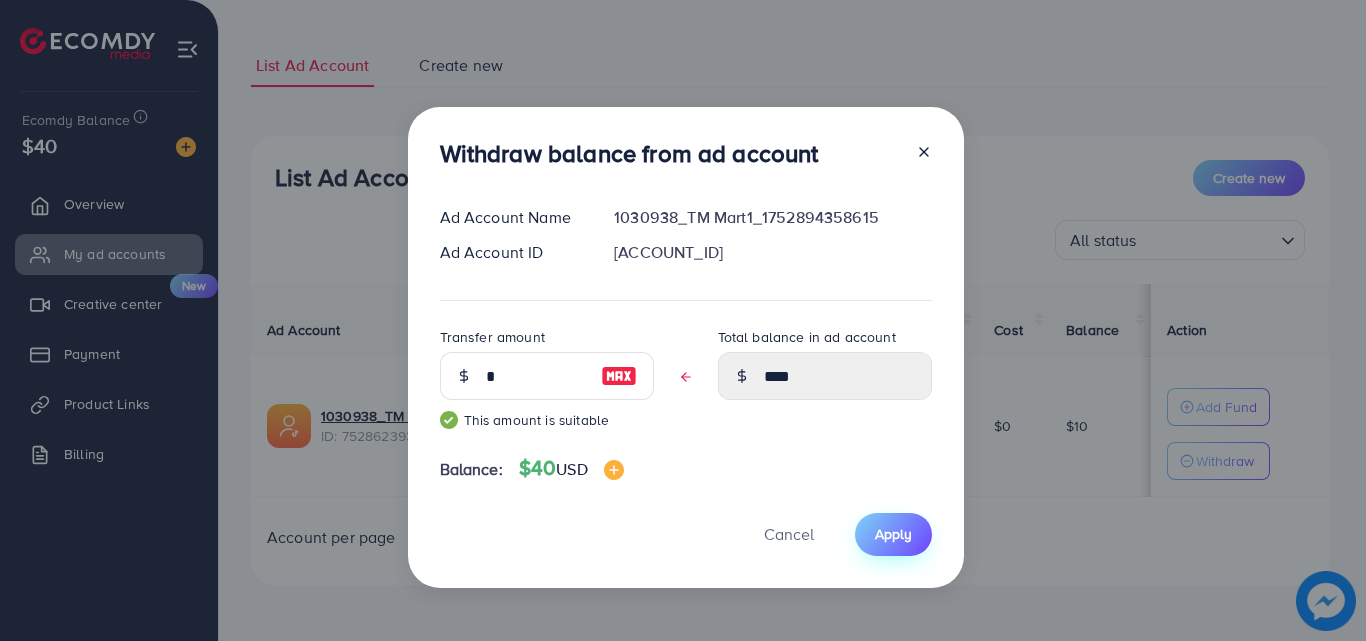 click on "Apply" at bounding box center [893, 534] 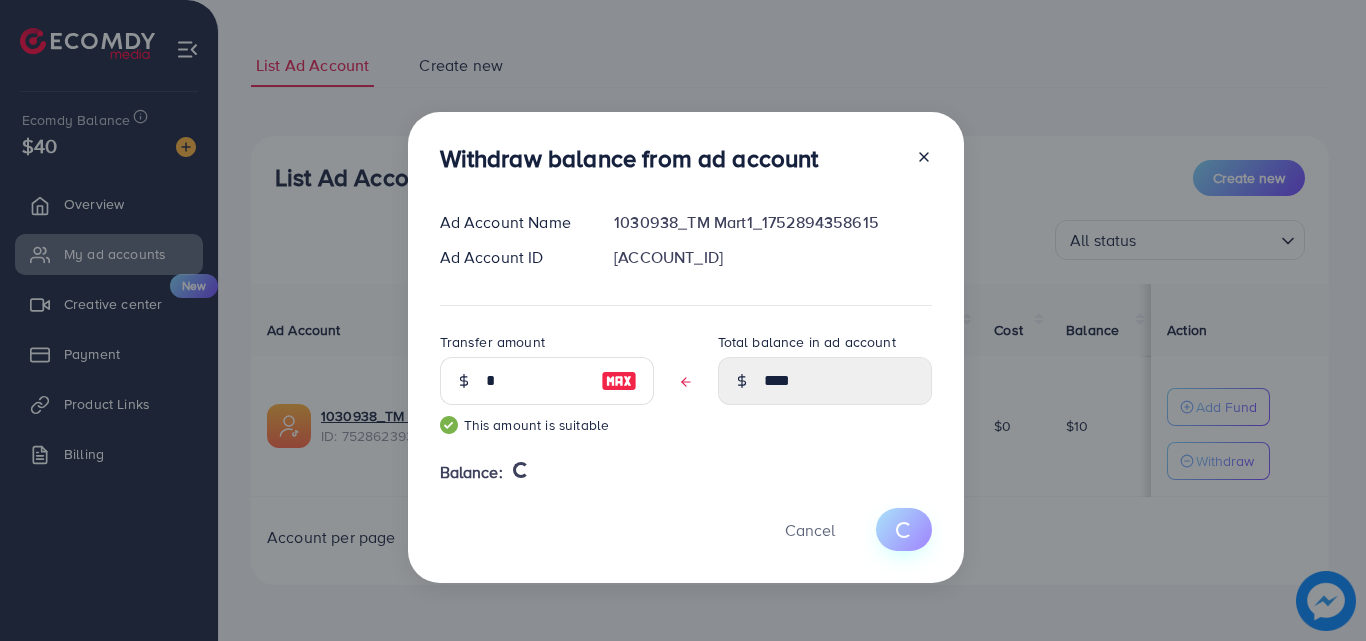 type 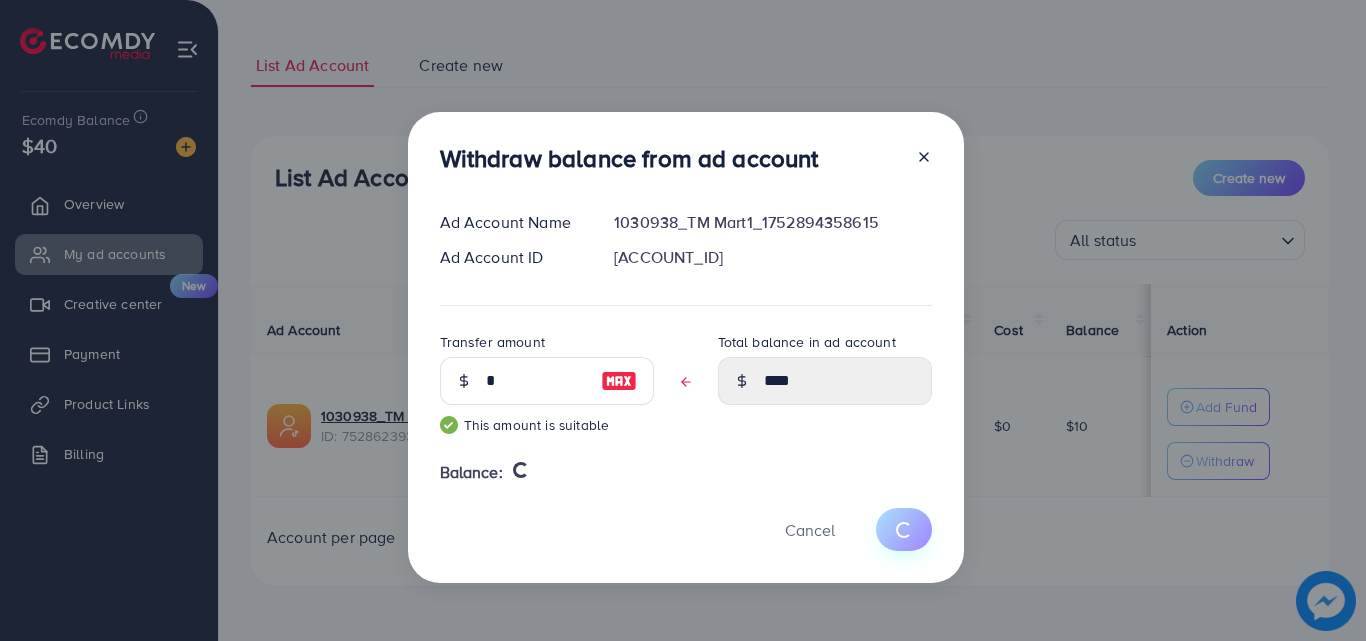 type on "**" 